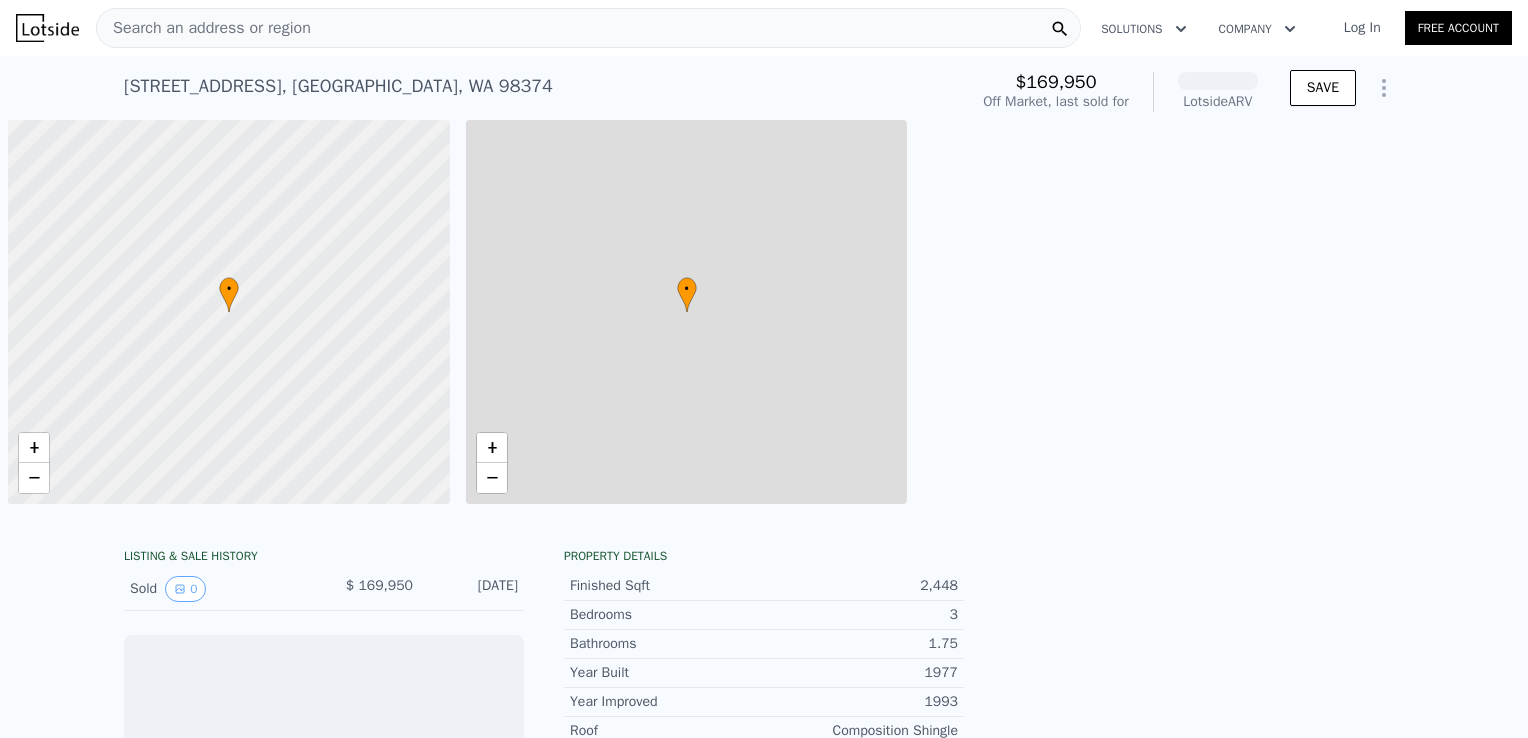 scroll, scrollTop: 0, scrollLeft: 0, axis: both 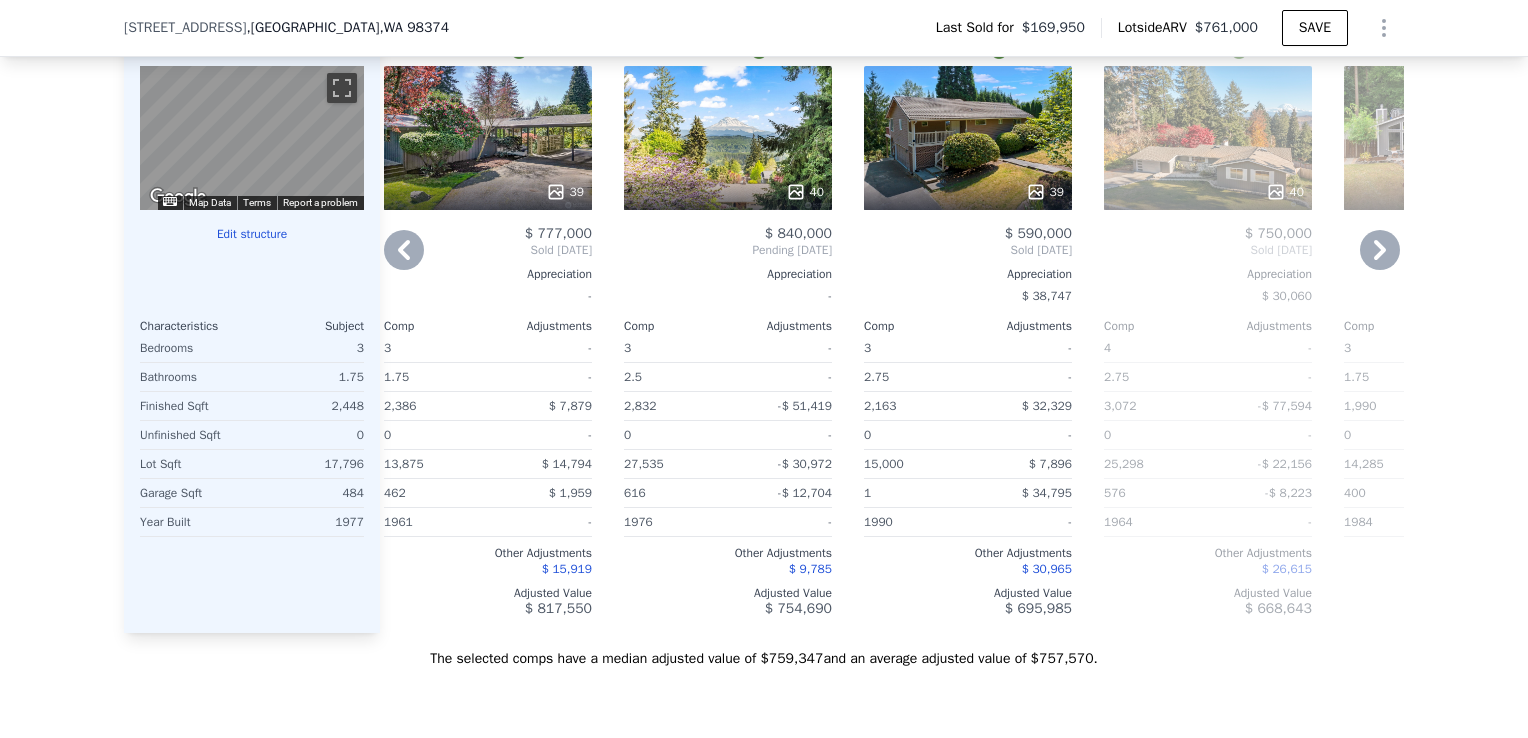 click on "-" at bounding box center (542, 348) 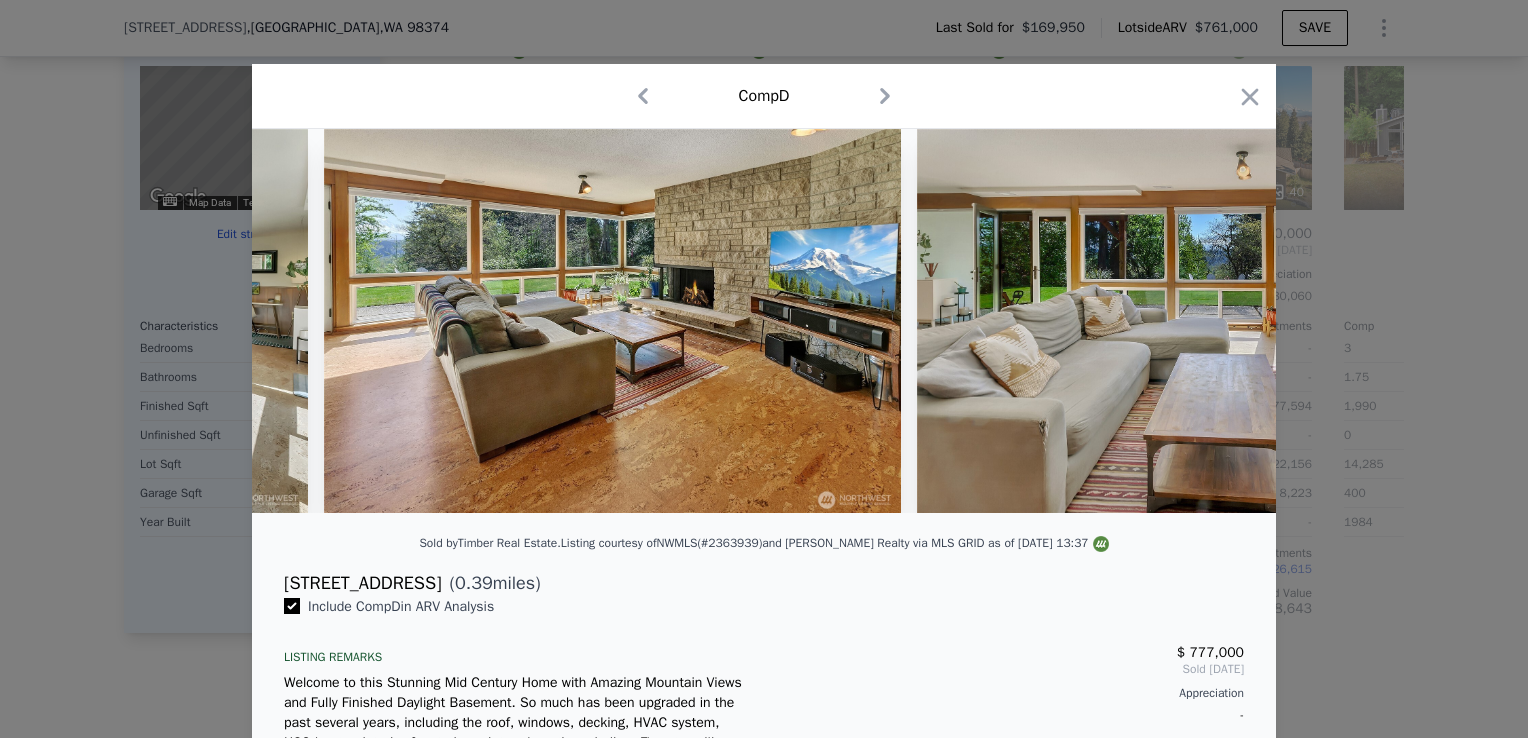 scroll, scrollTop: 0, scrollLeft: 12971, axis: horizontal 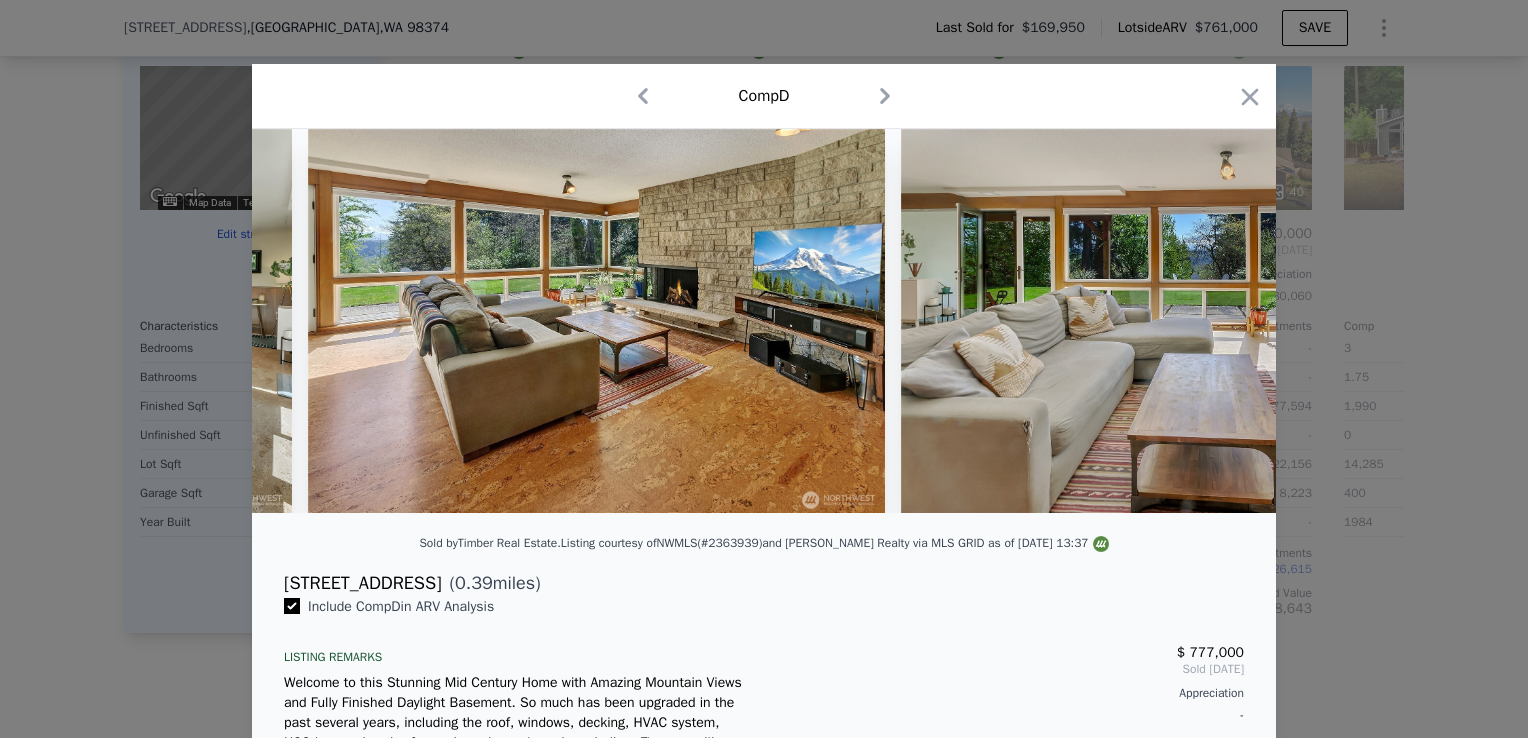 click on "Comp  D" at bounding box center [764, 96] 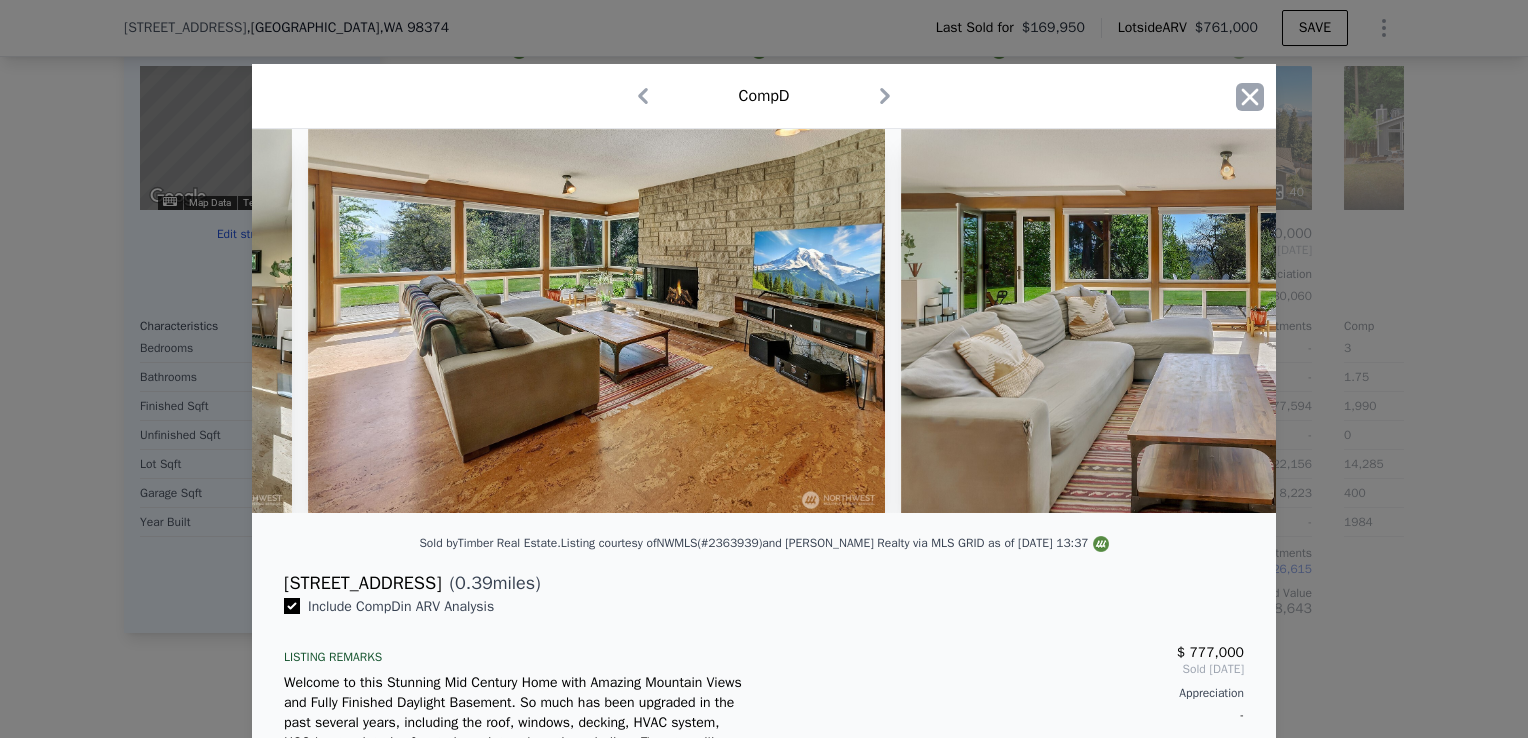 click 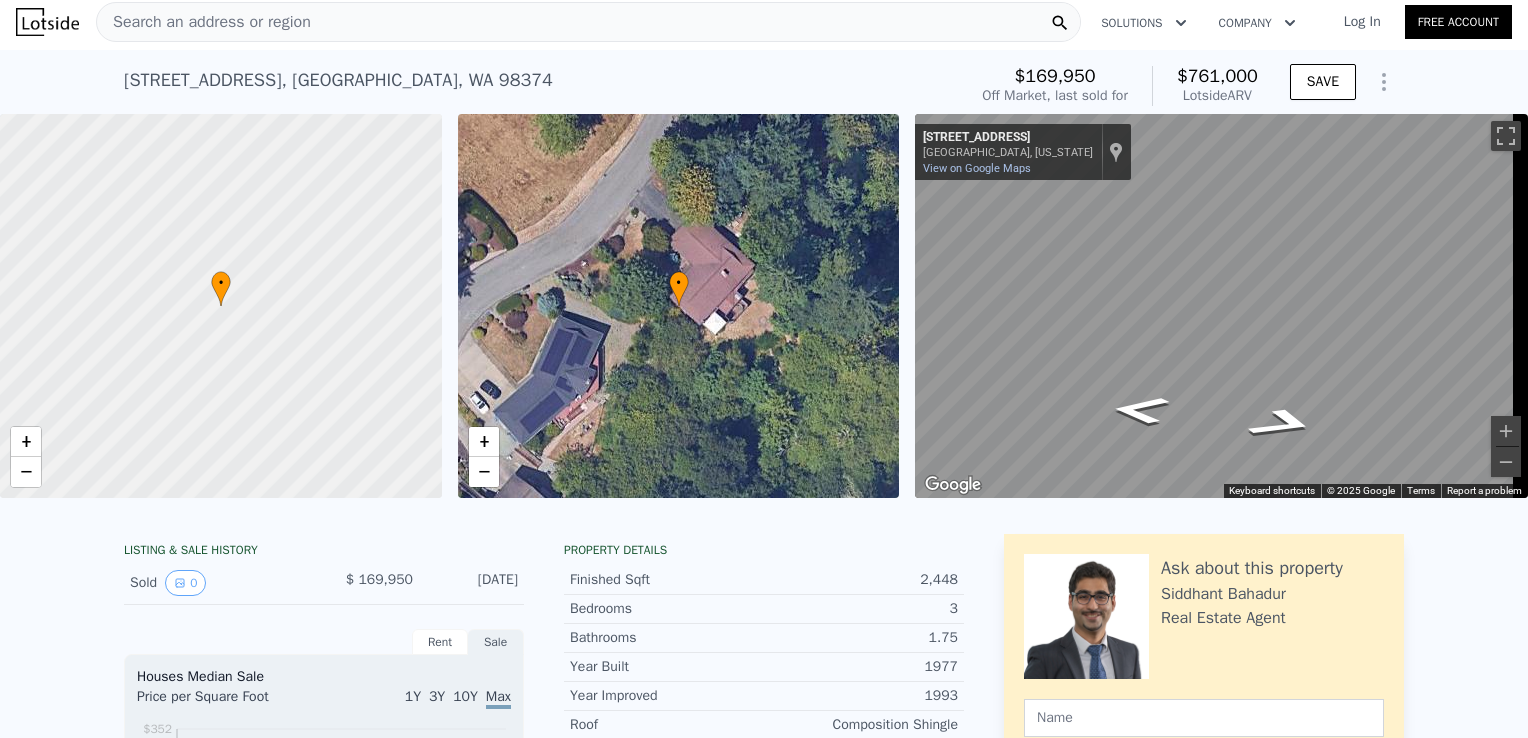 scroll, scrollTop: 0, scrollLeft: 0, axis: both 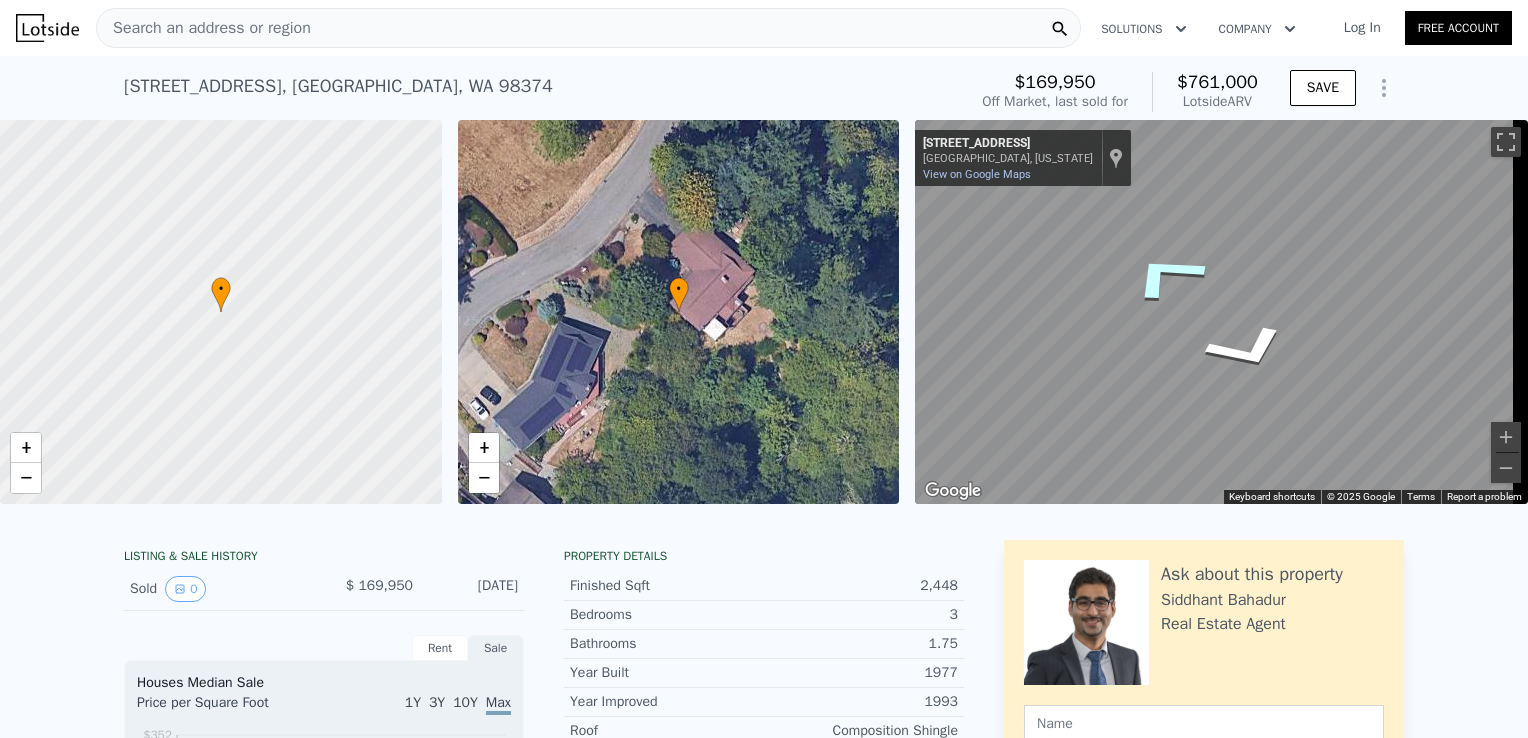 click at bounding box center [1221, 312] 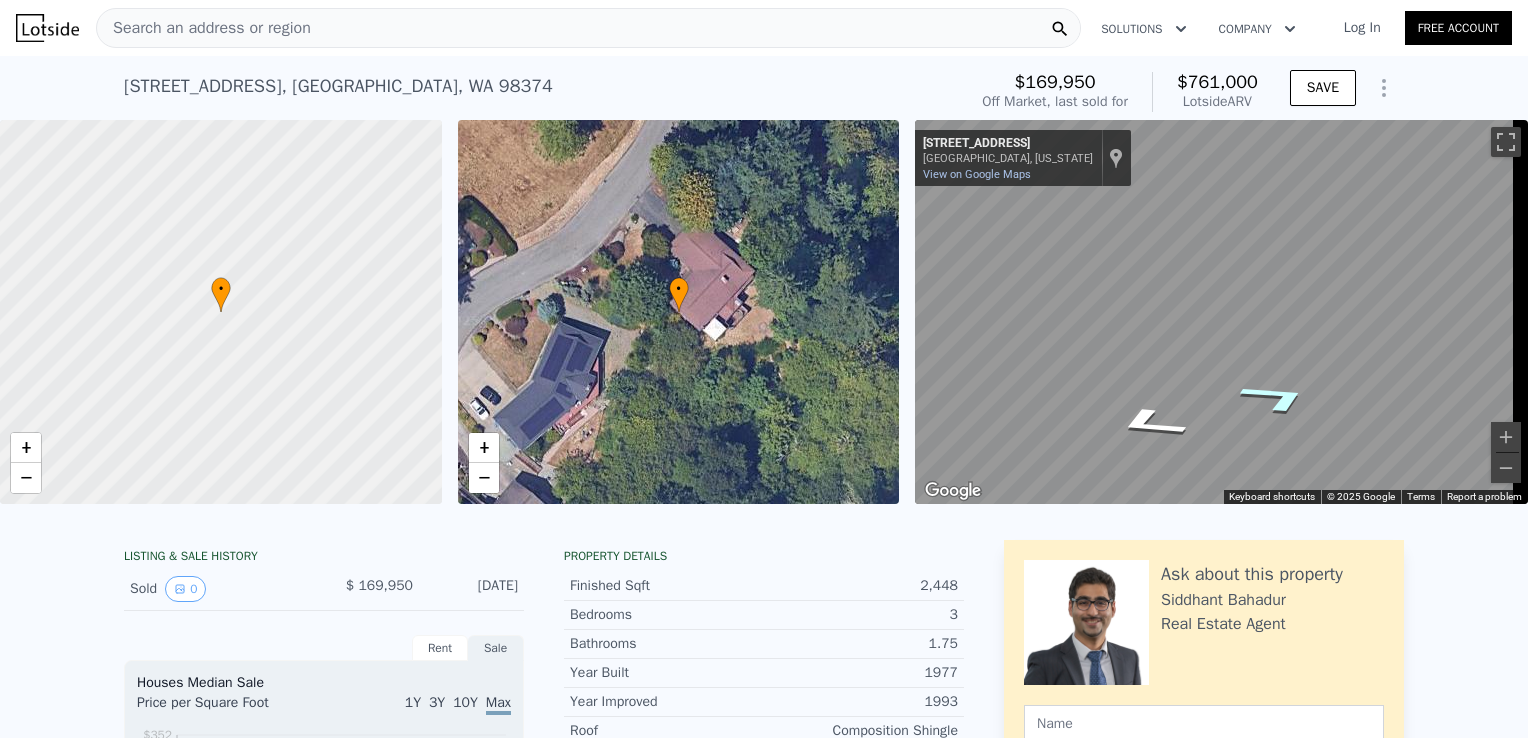 click 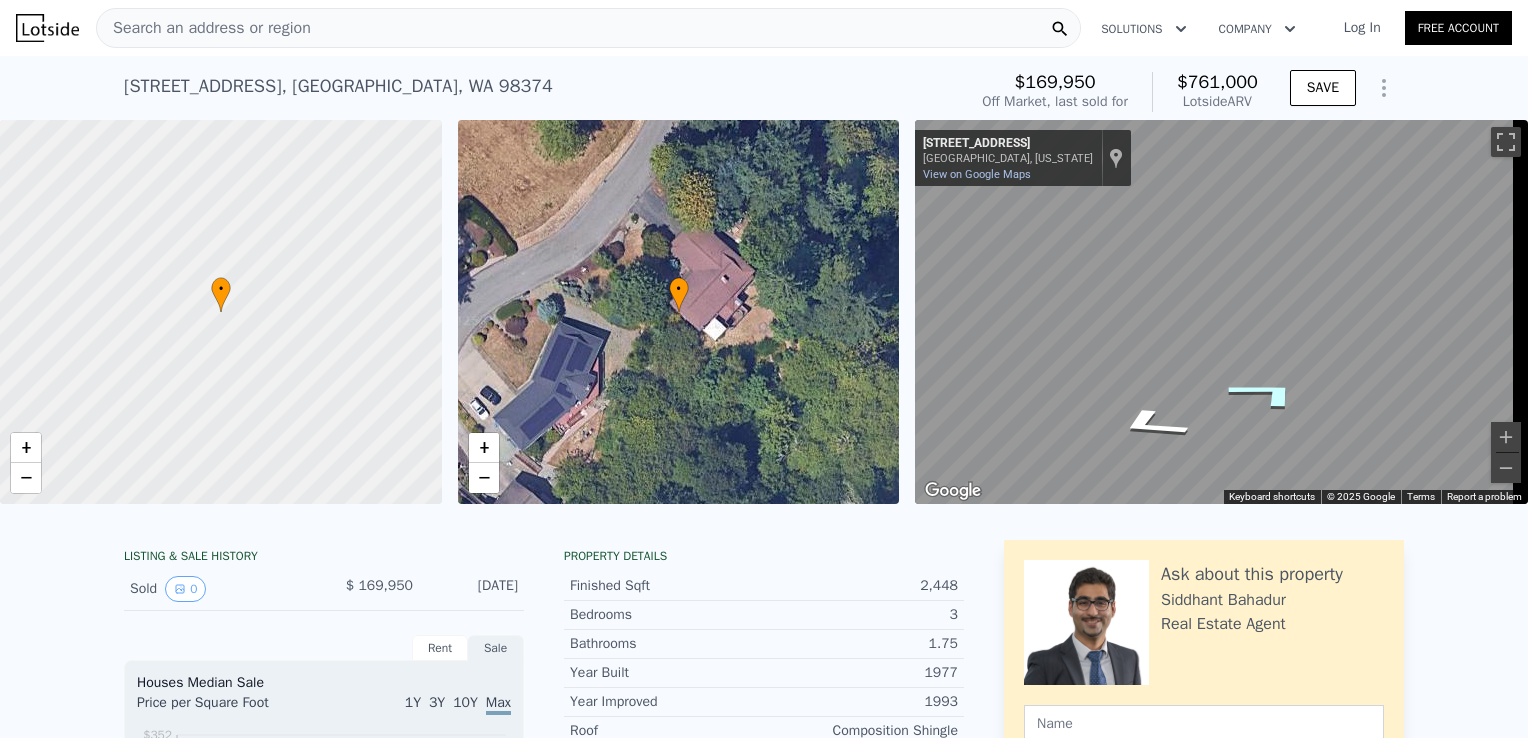 click 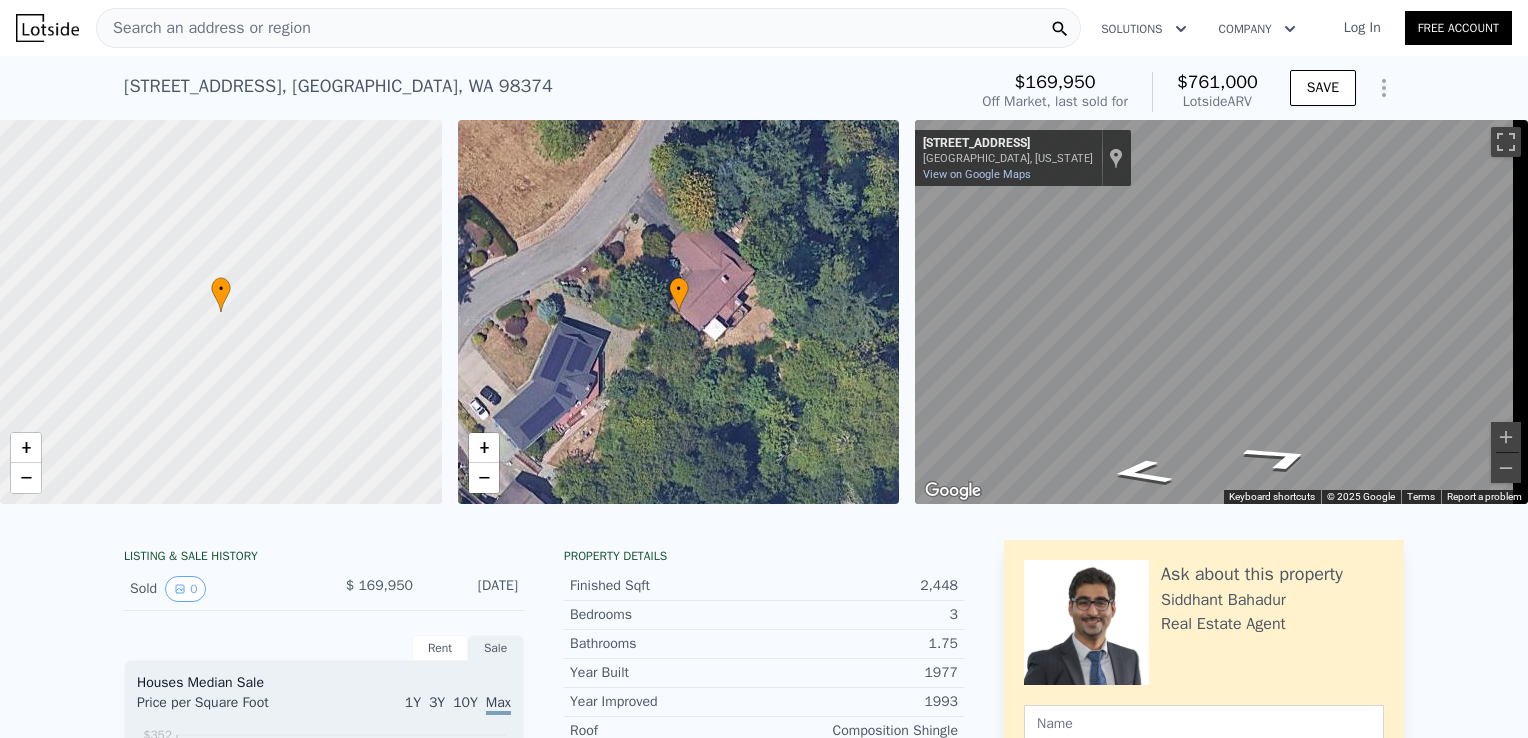 click on "Search an address or region" at bounding box center (588, 28) 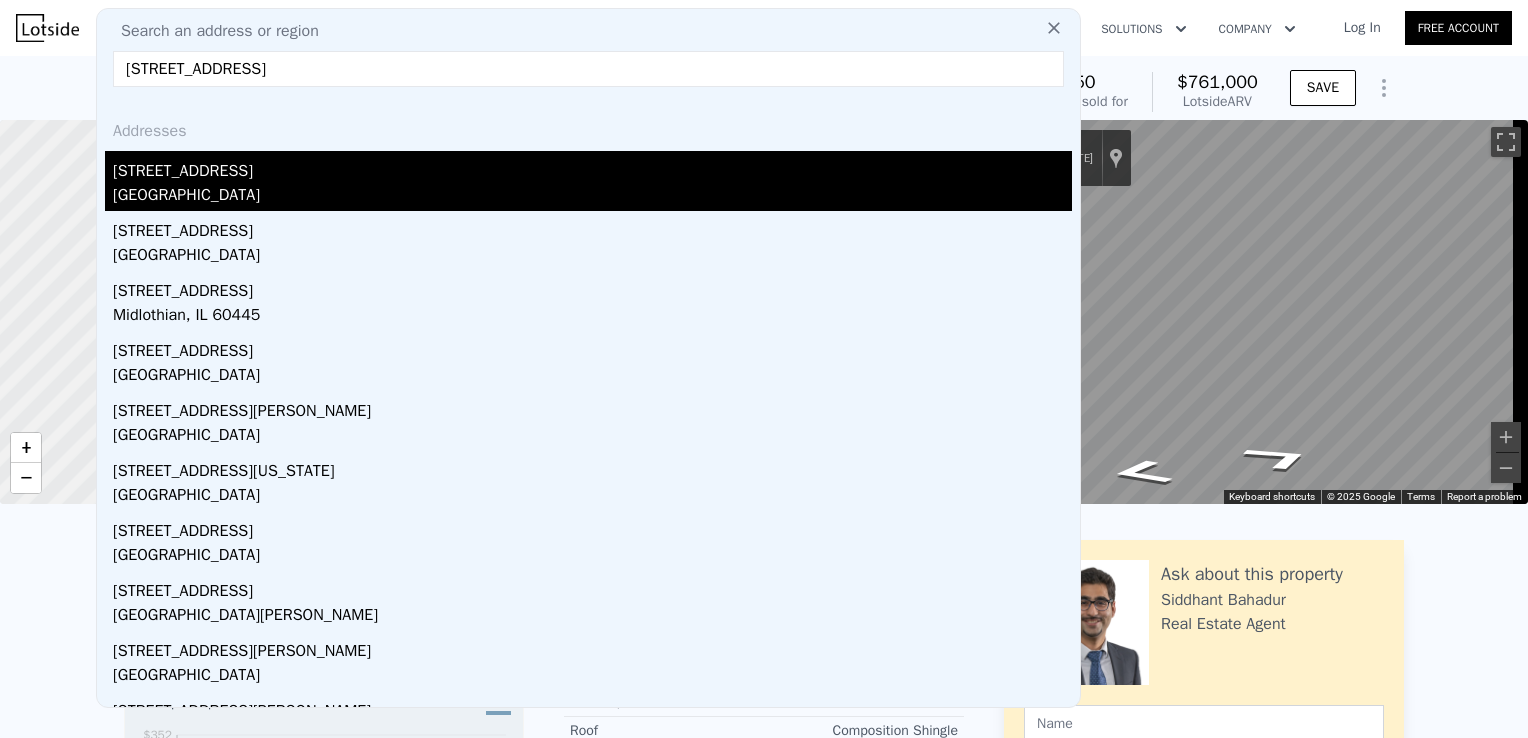 type on "[STREET_ADDRESS]" 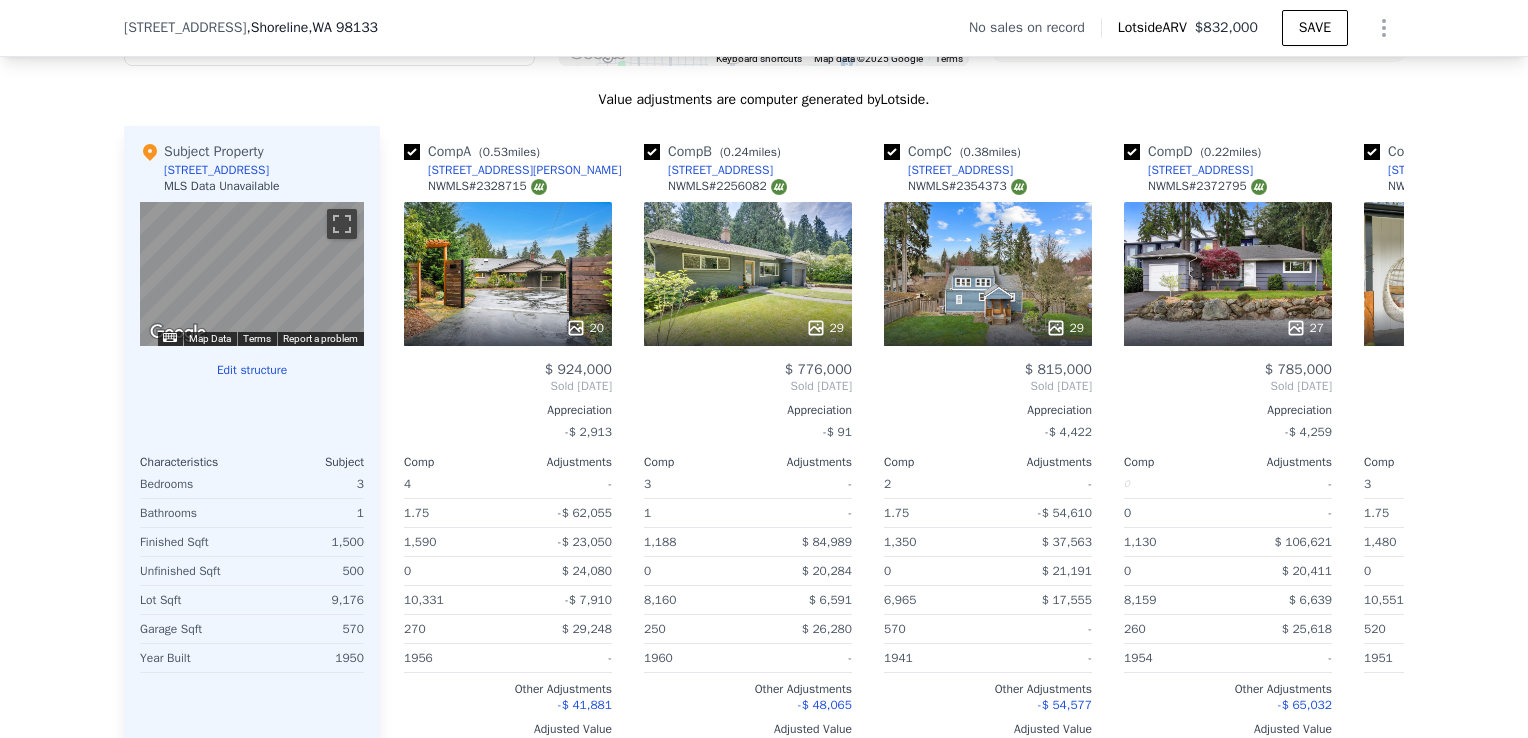 scroll, scrollTop: 1959, scrollLeft: 0, axis: vertical 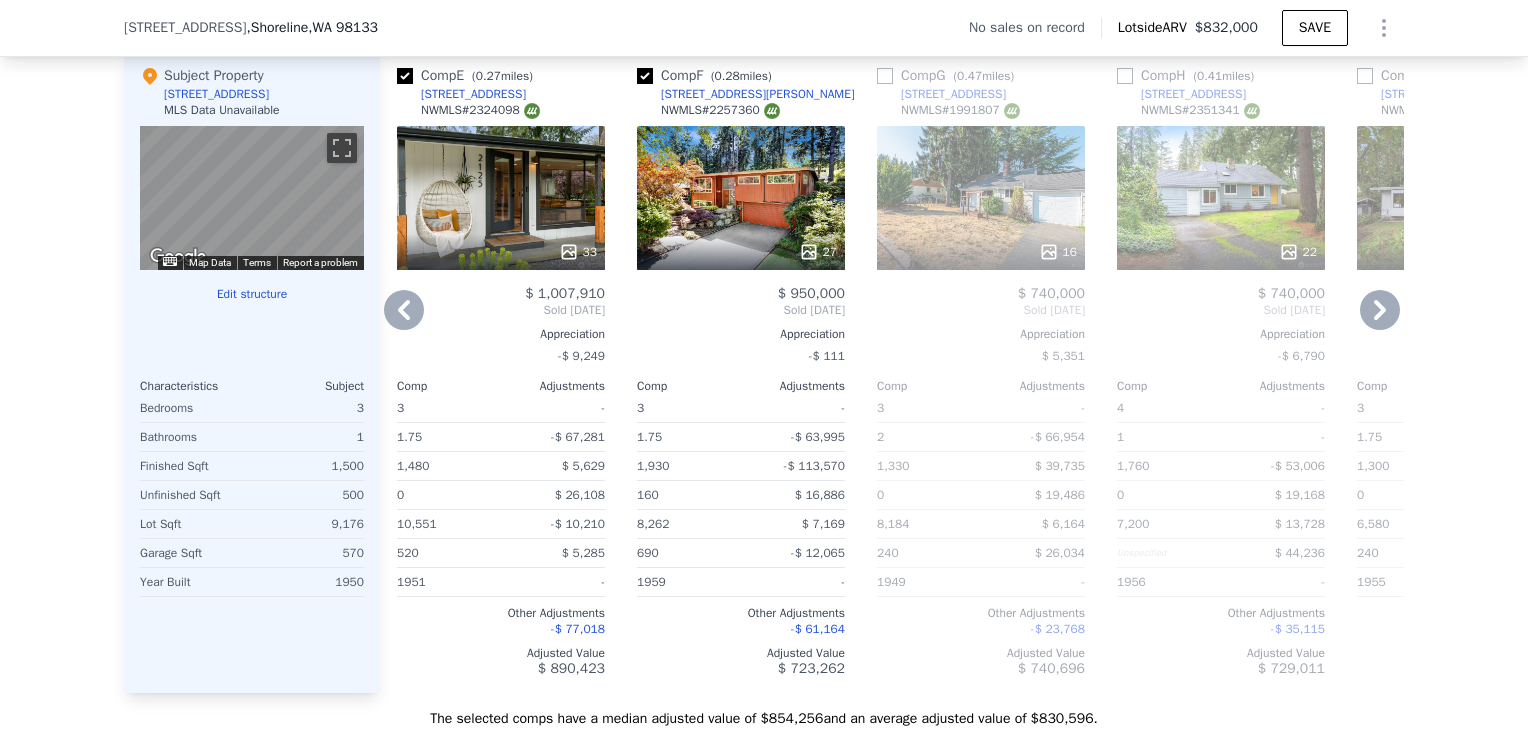 click on "33" at bounding box center (501, 198) 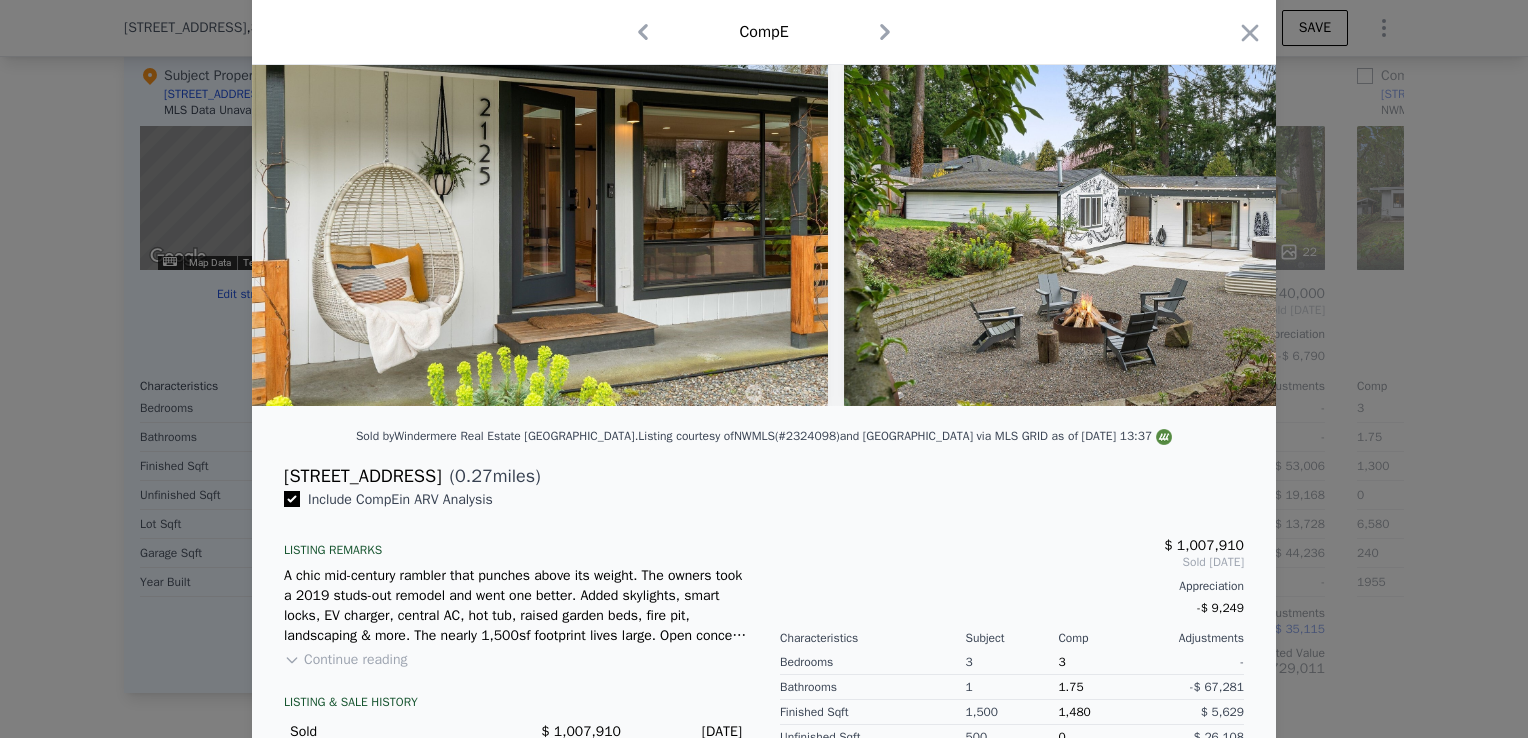 scroll, scrollTop: 0, scrollLeft: 0, axis: both 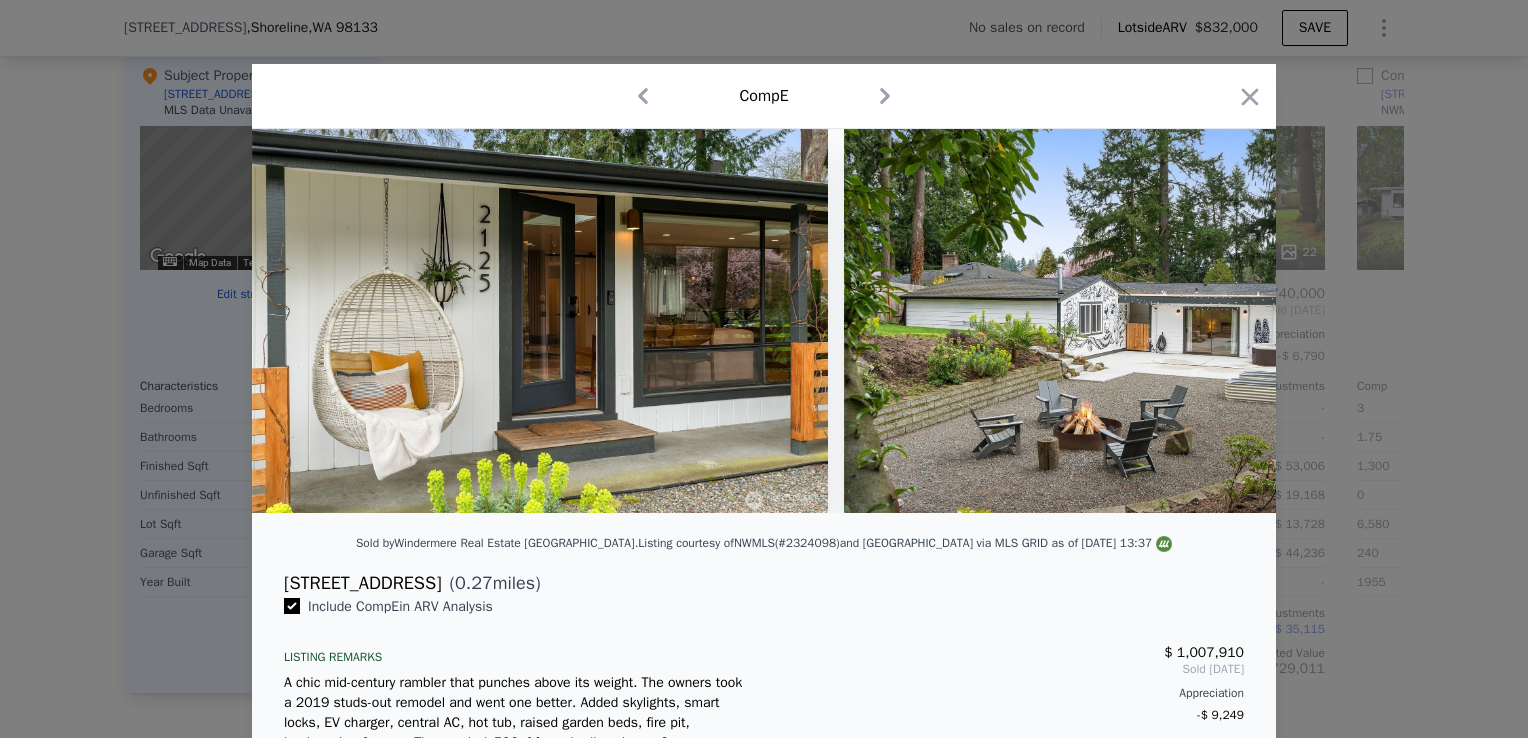 click at bounding box center [764, 369] 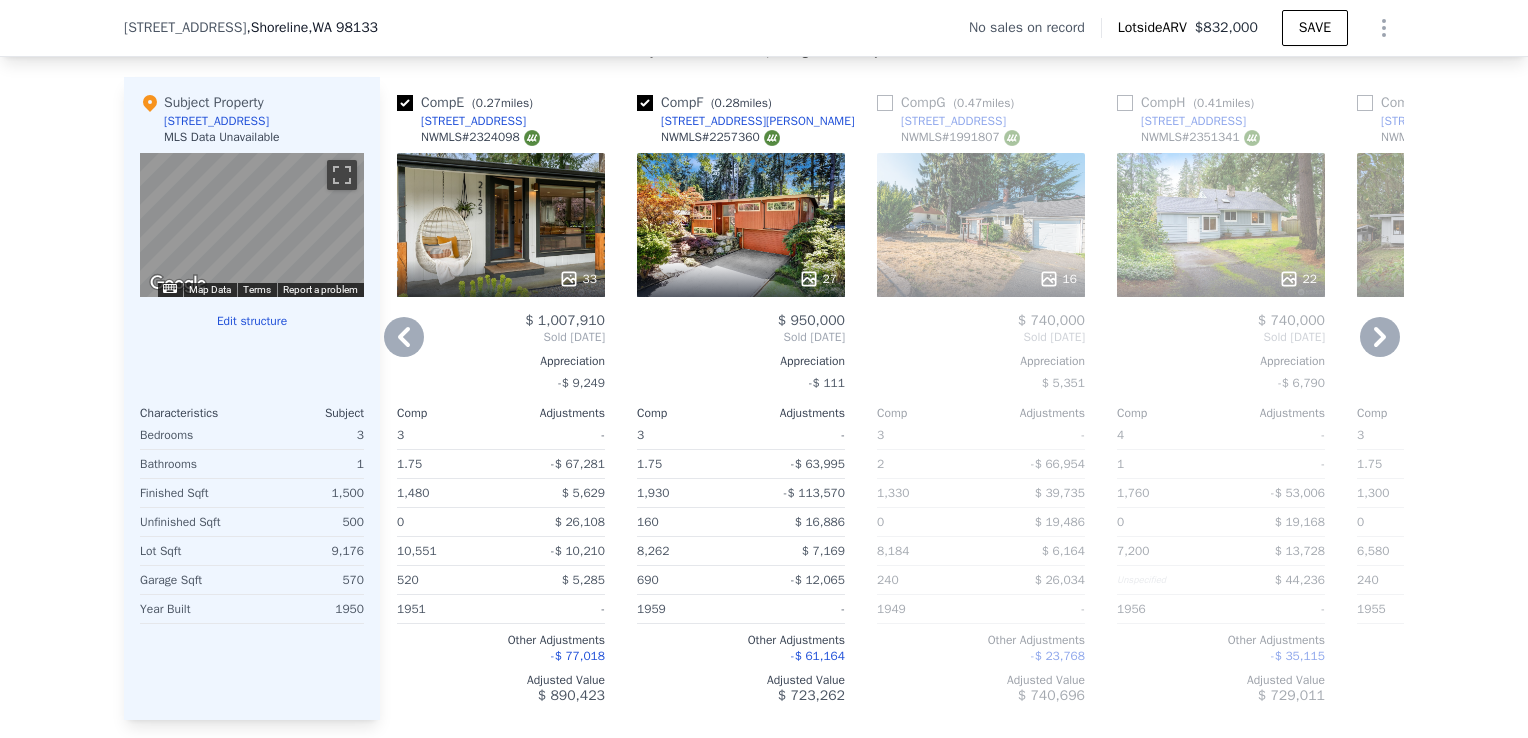 scroll, scrollTop: 1919, scrollLeft: 0, axis: vertical 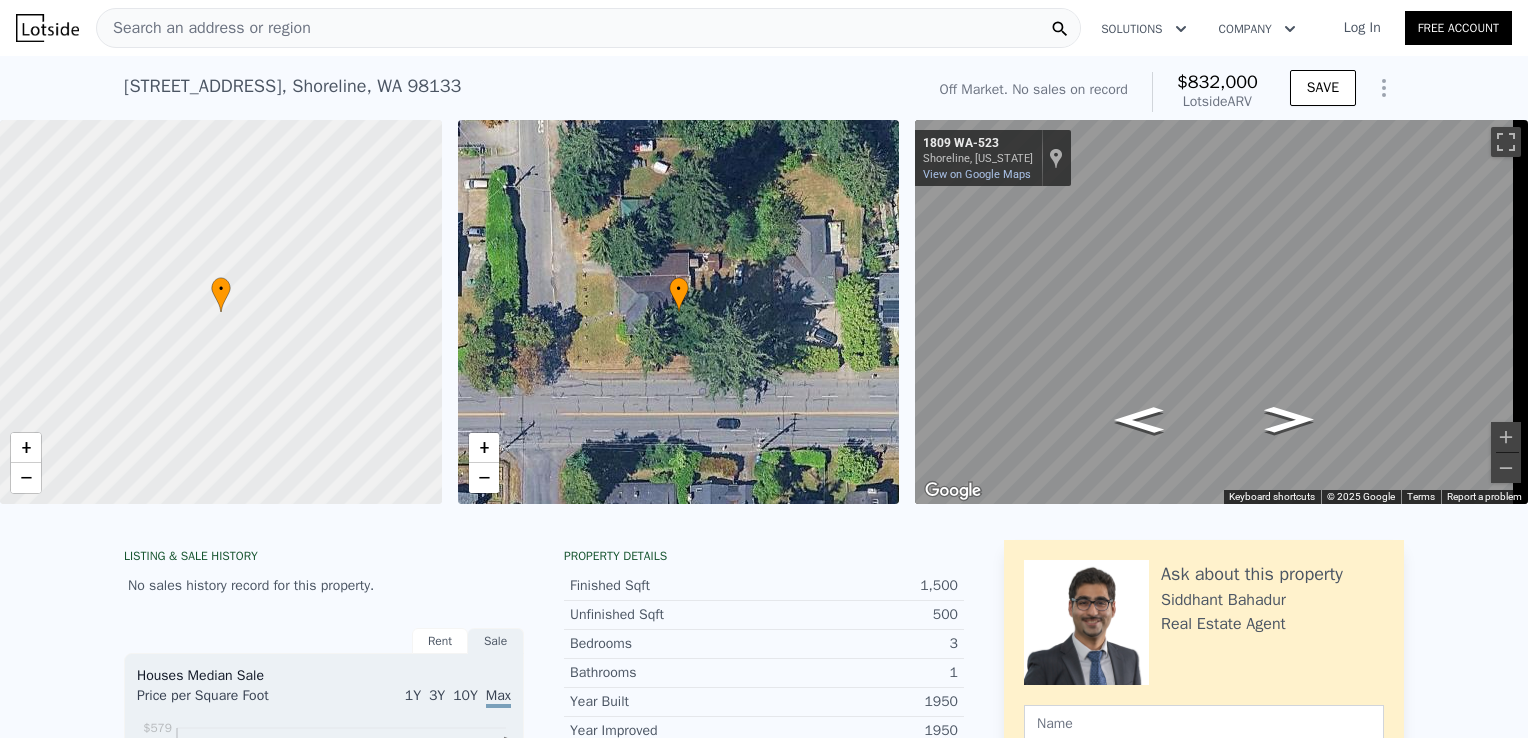 click on "Search an address or region" at bounding box center [588, 28] 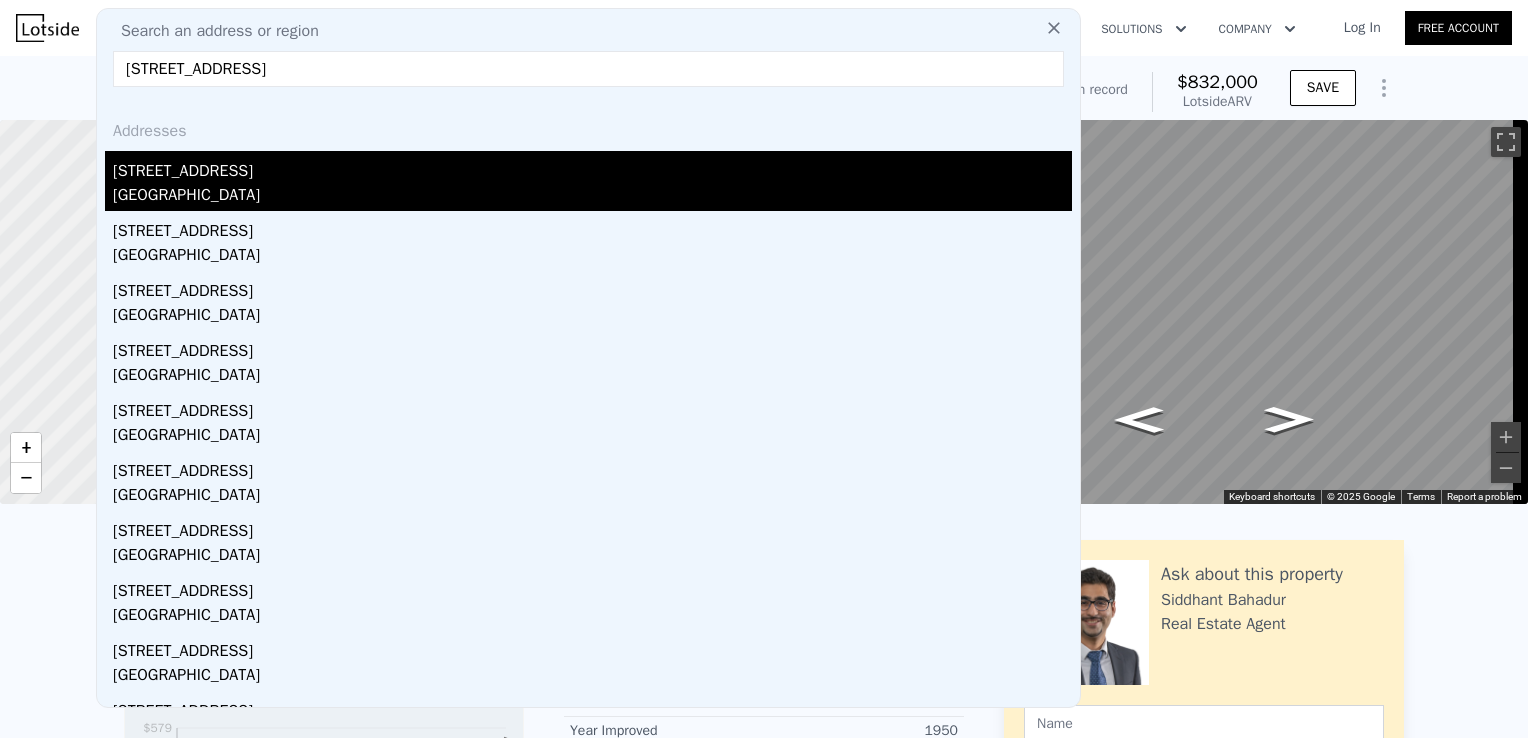 type on "[STREET_ADDRESS]" 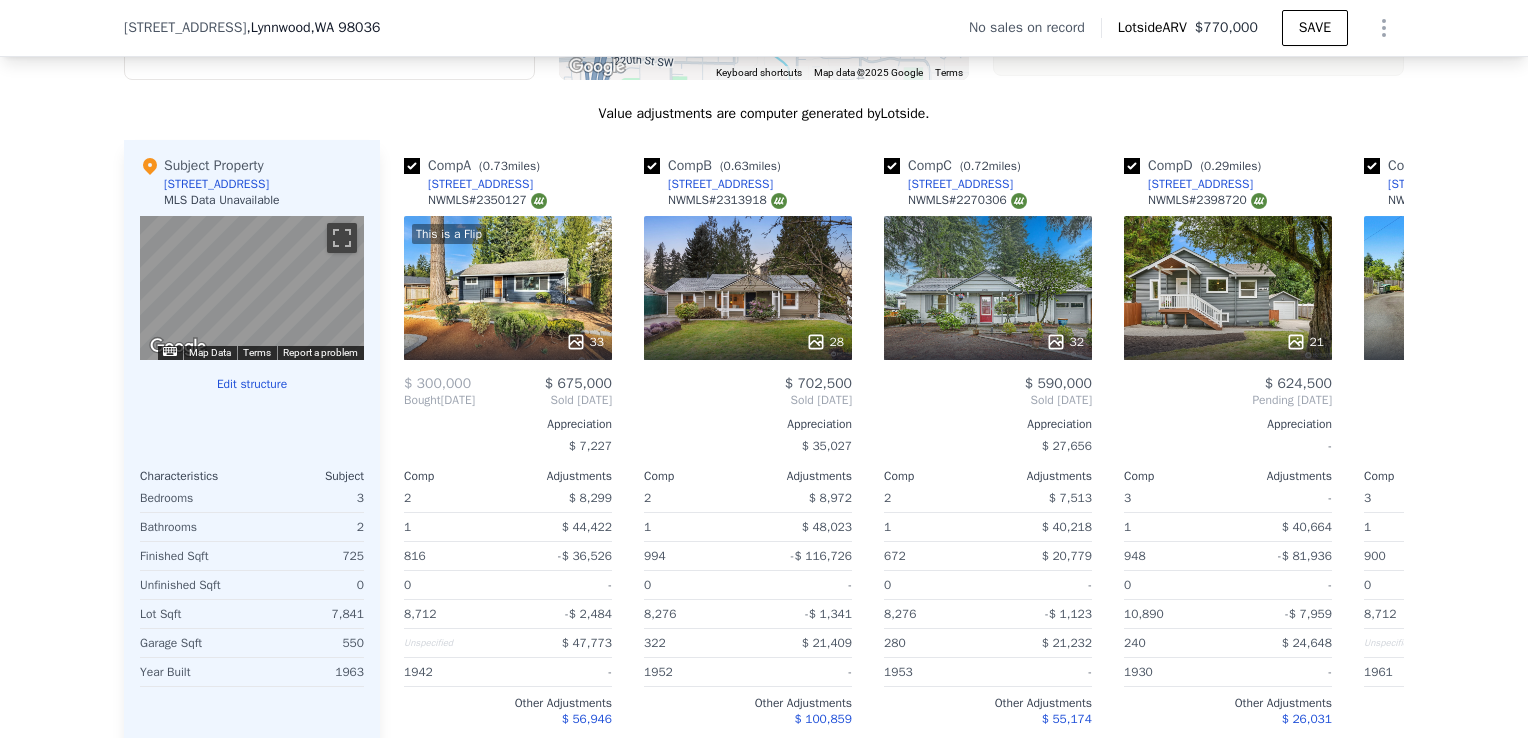 scroll, scrollTop: 2153, scrollLeft: 0, axis: vertical 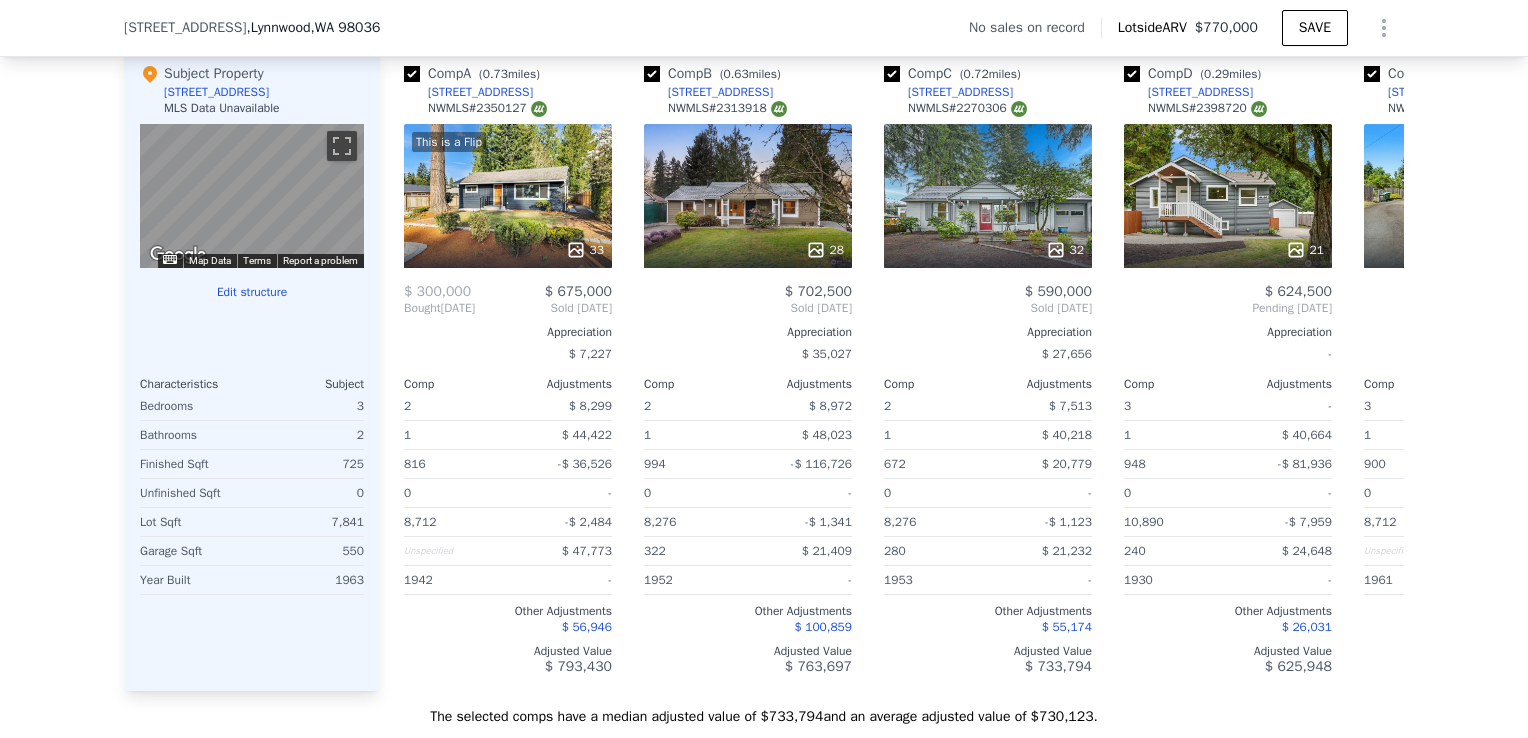 click on "Edit structure" at bounding box center (252, 292) 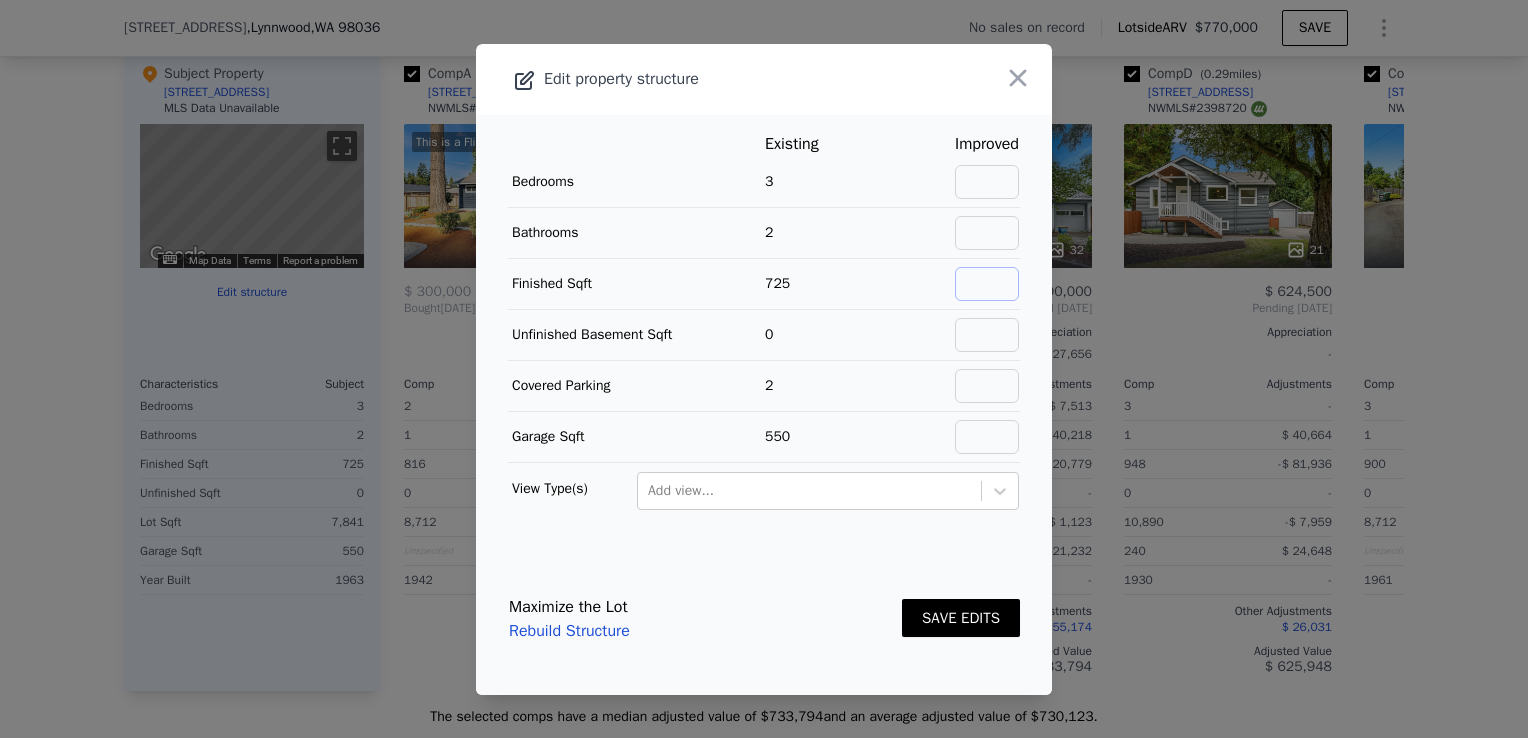 click at bounding box center (987, 284) 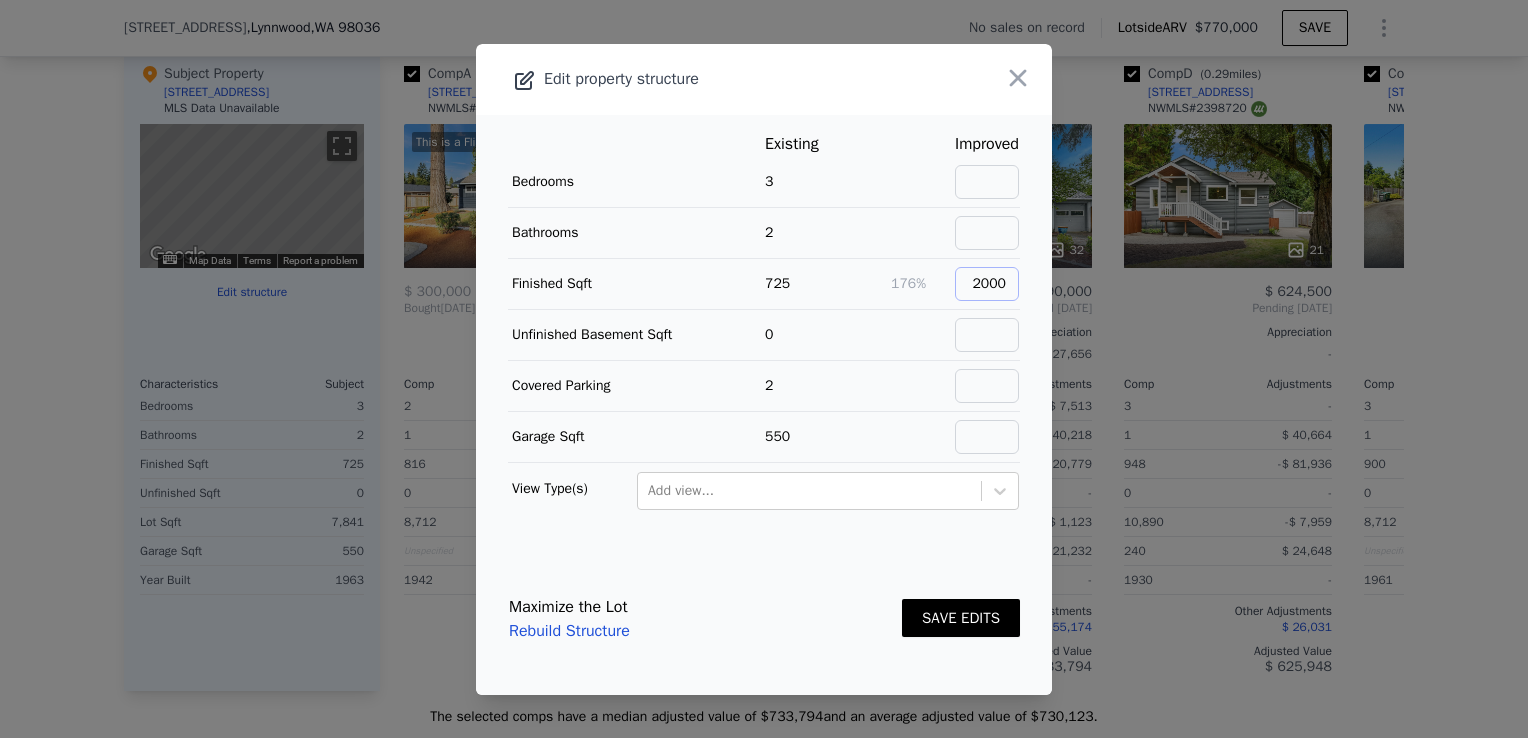 type on "2000" 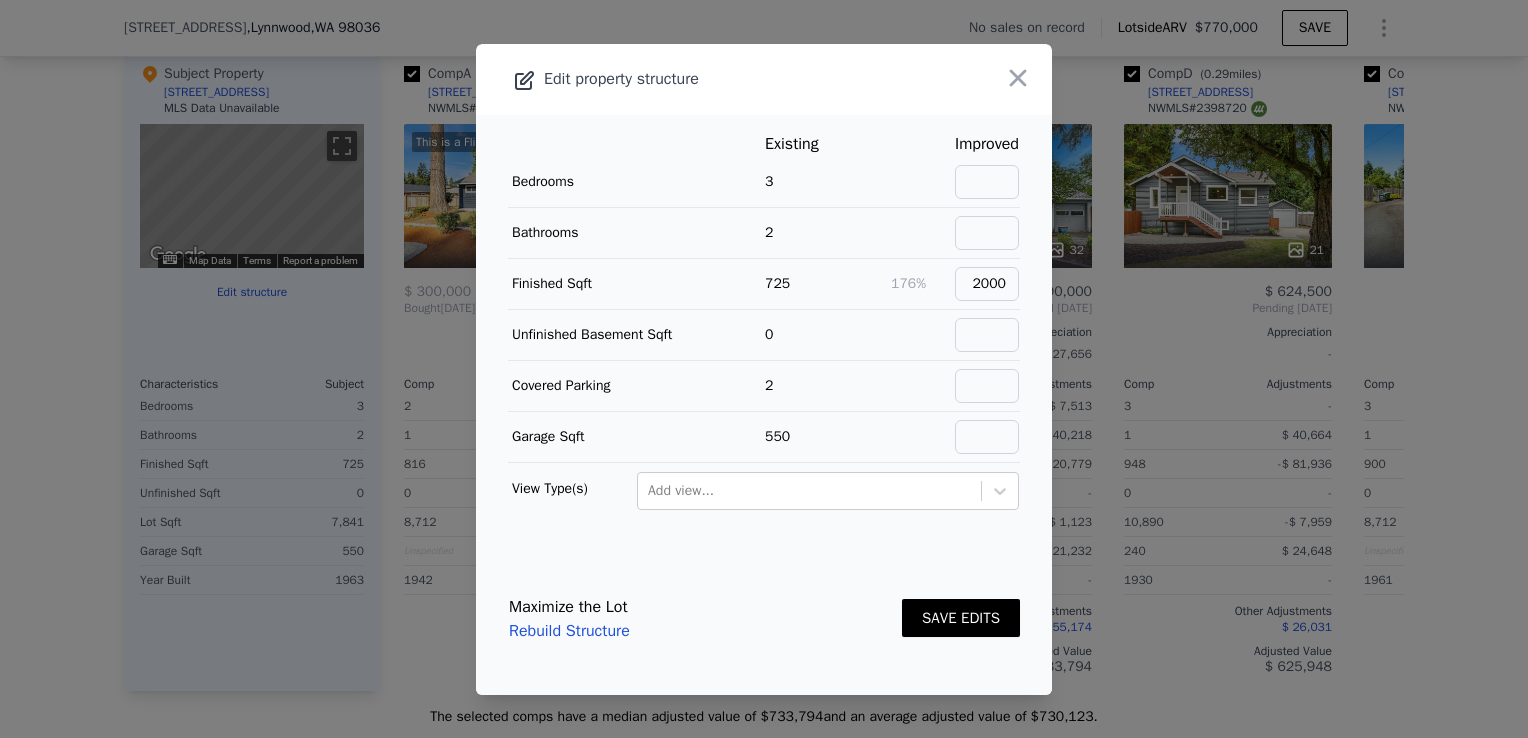 click on "SAVE EDITS" at bounding box center [961, 618] 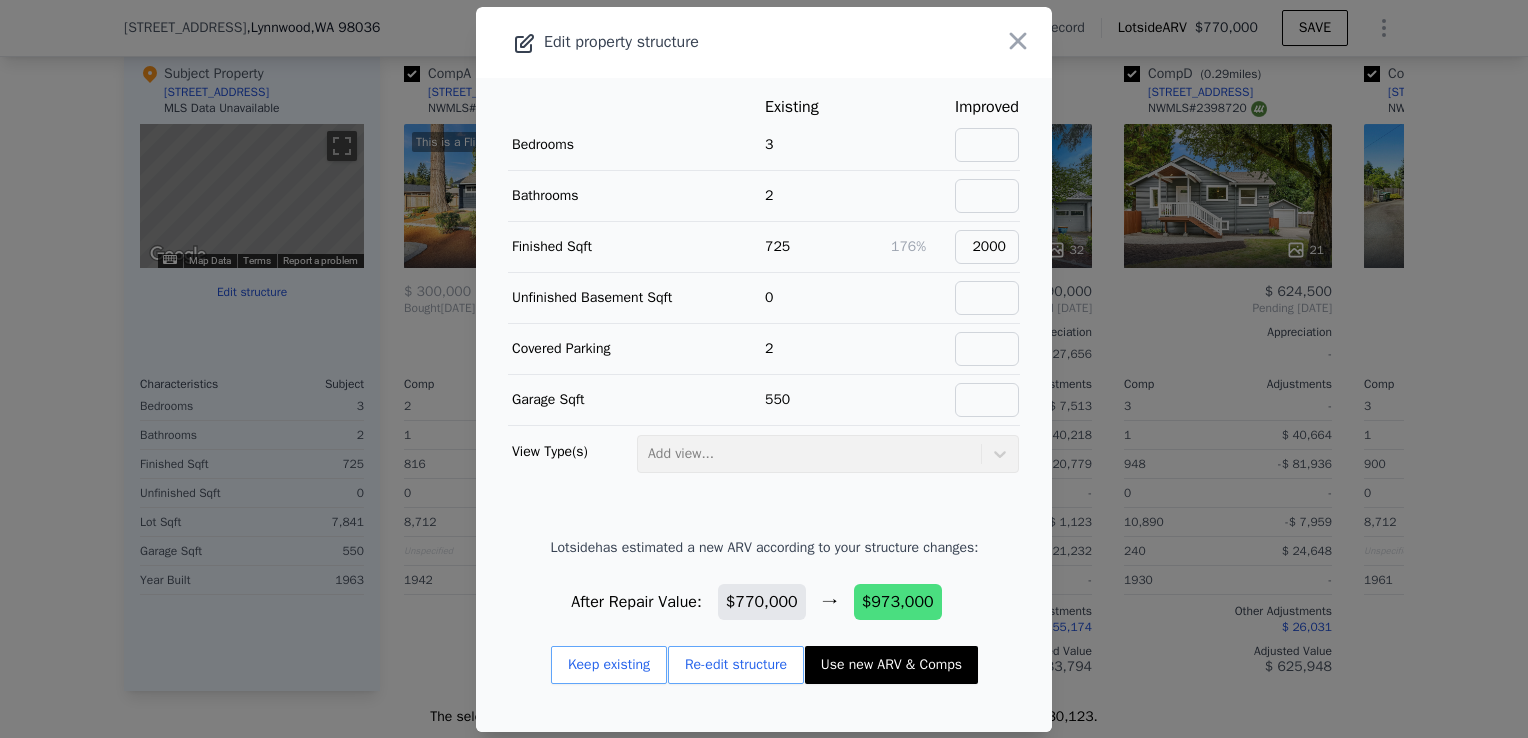 click on "Use new ARV & Comps" at bounding box center [891, 665] 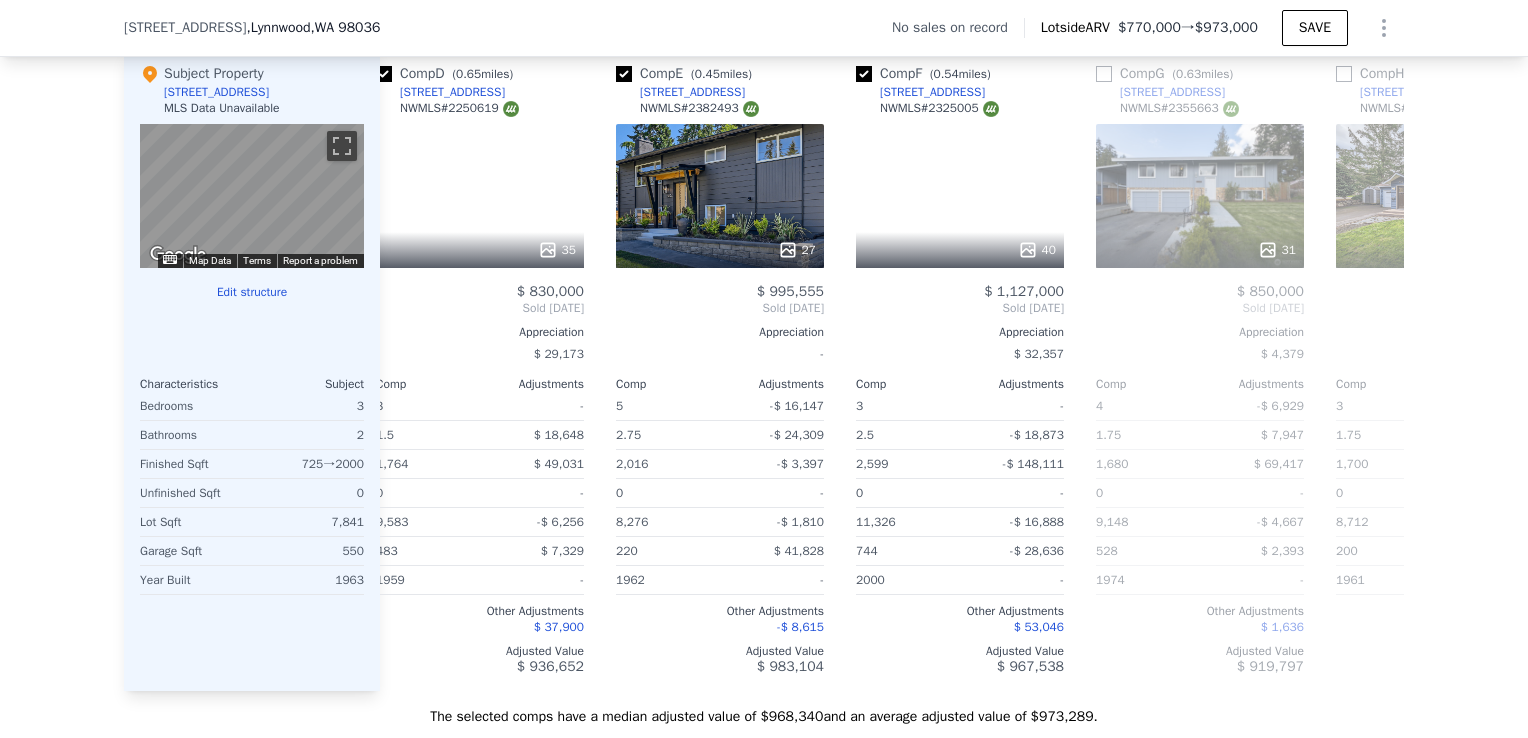 scroll, scrollTop: 0, scrollLeft: 0, axis: both 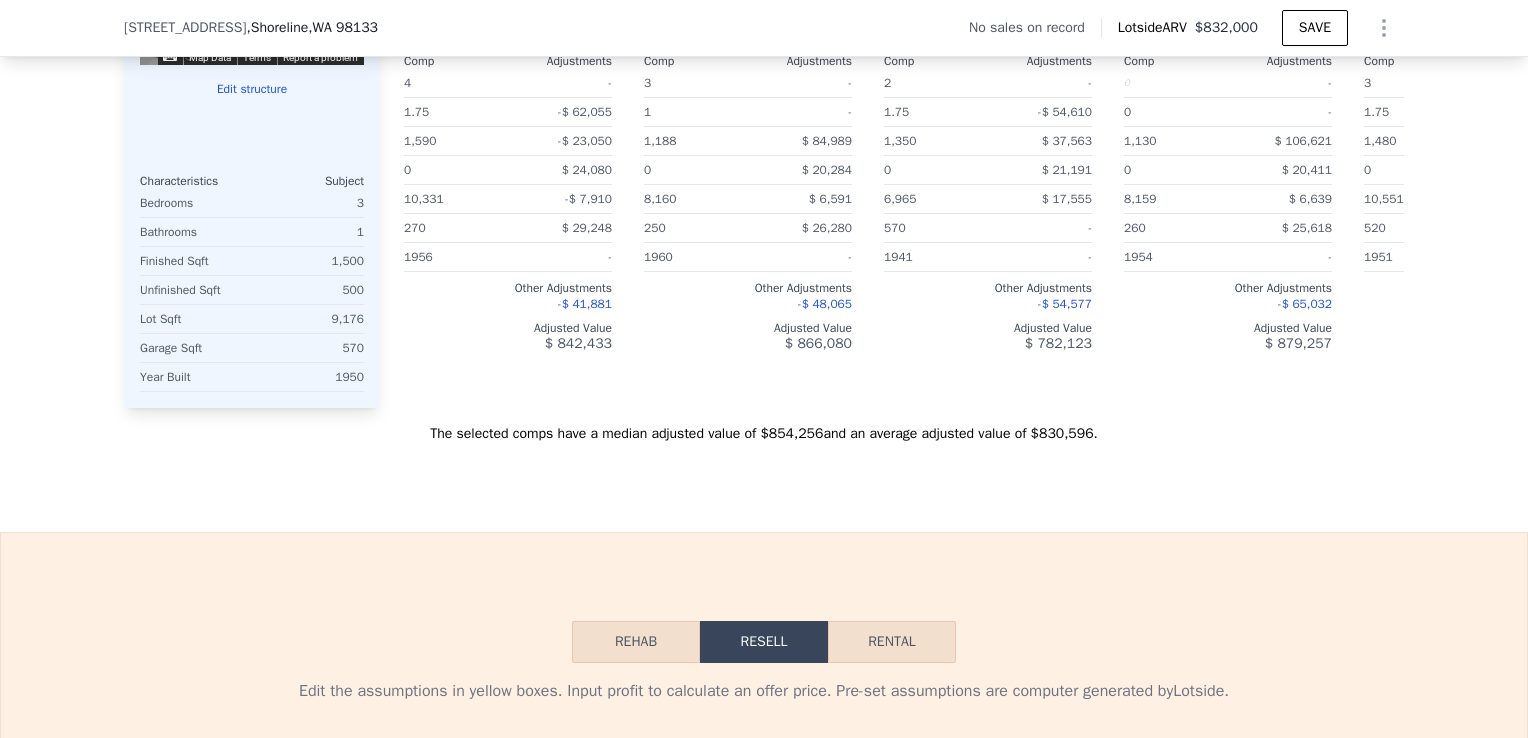 type 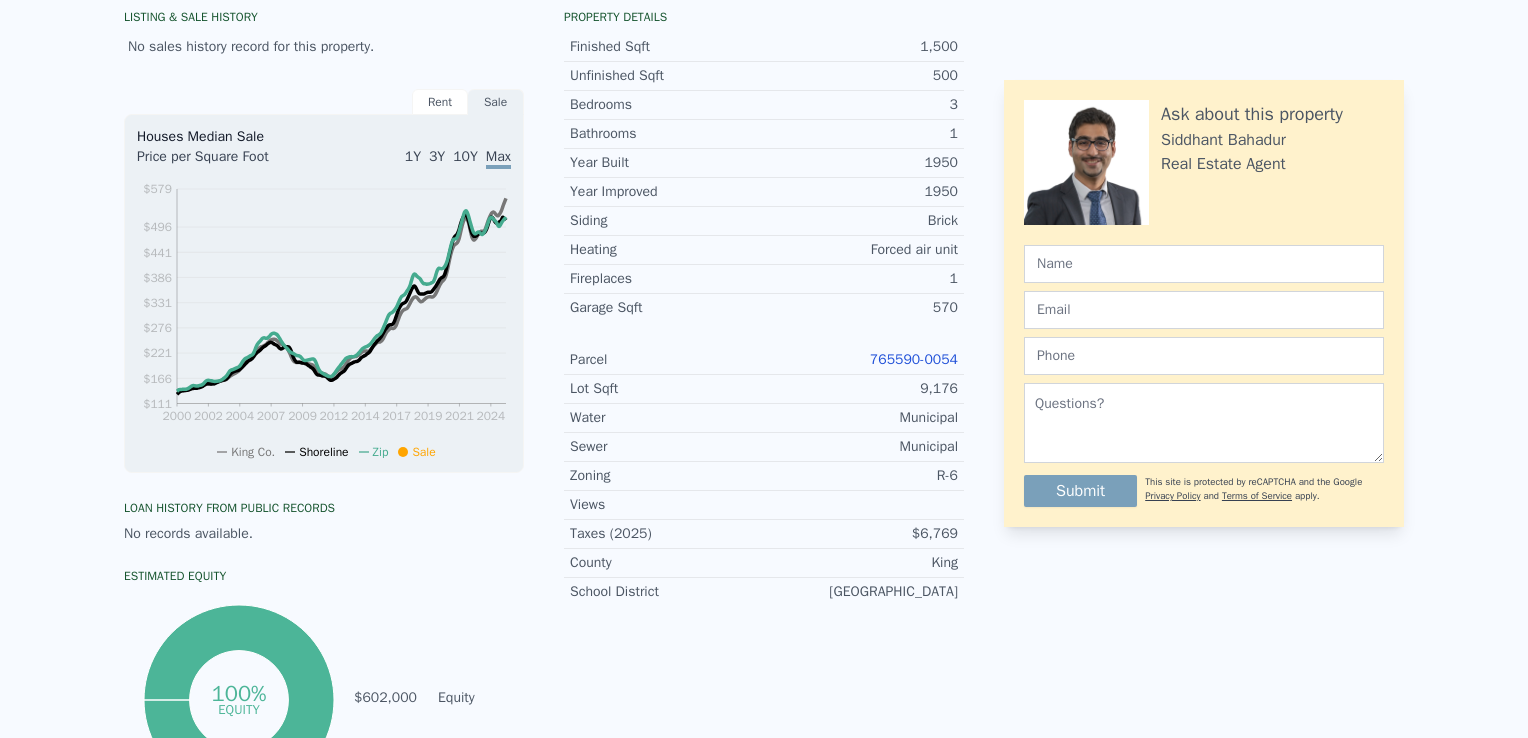 scroll, scrollTop: 0, scrollLeft: 0, axis: both 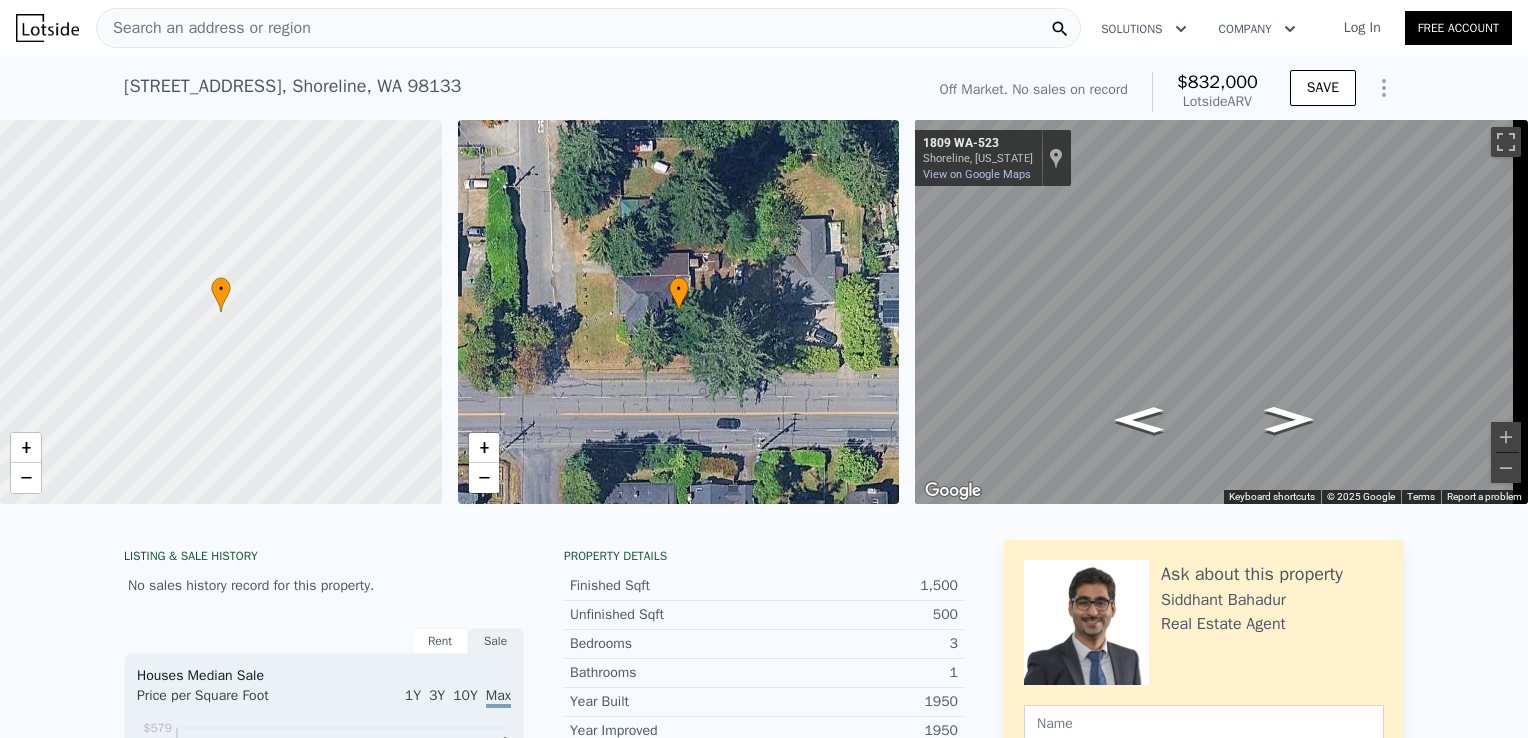 click on "Search an address or region" at bounding box center [588, 28] 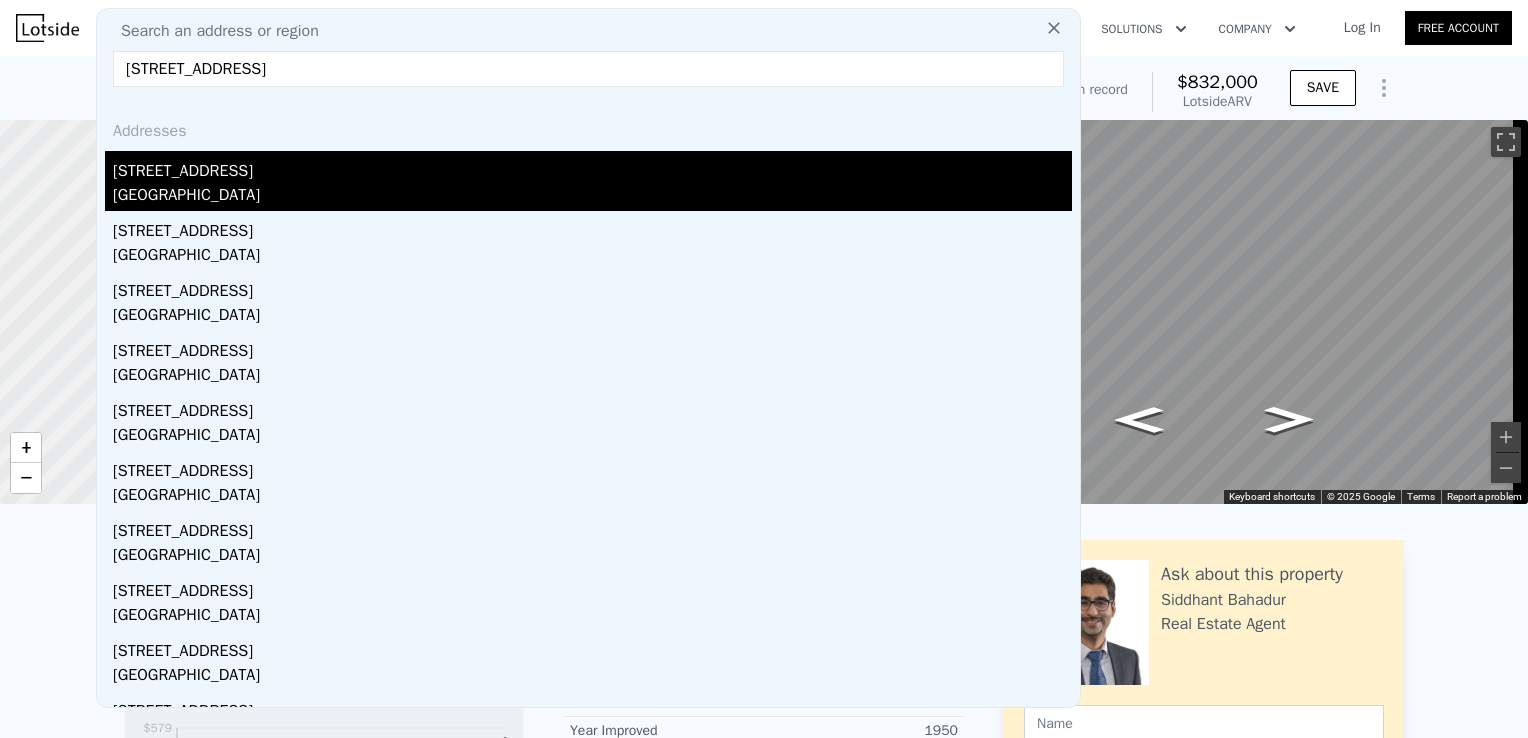 type on "[STREET_ADDRESS]" 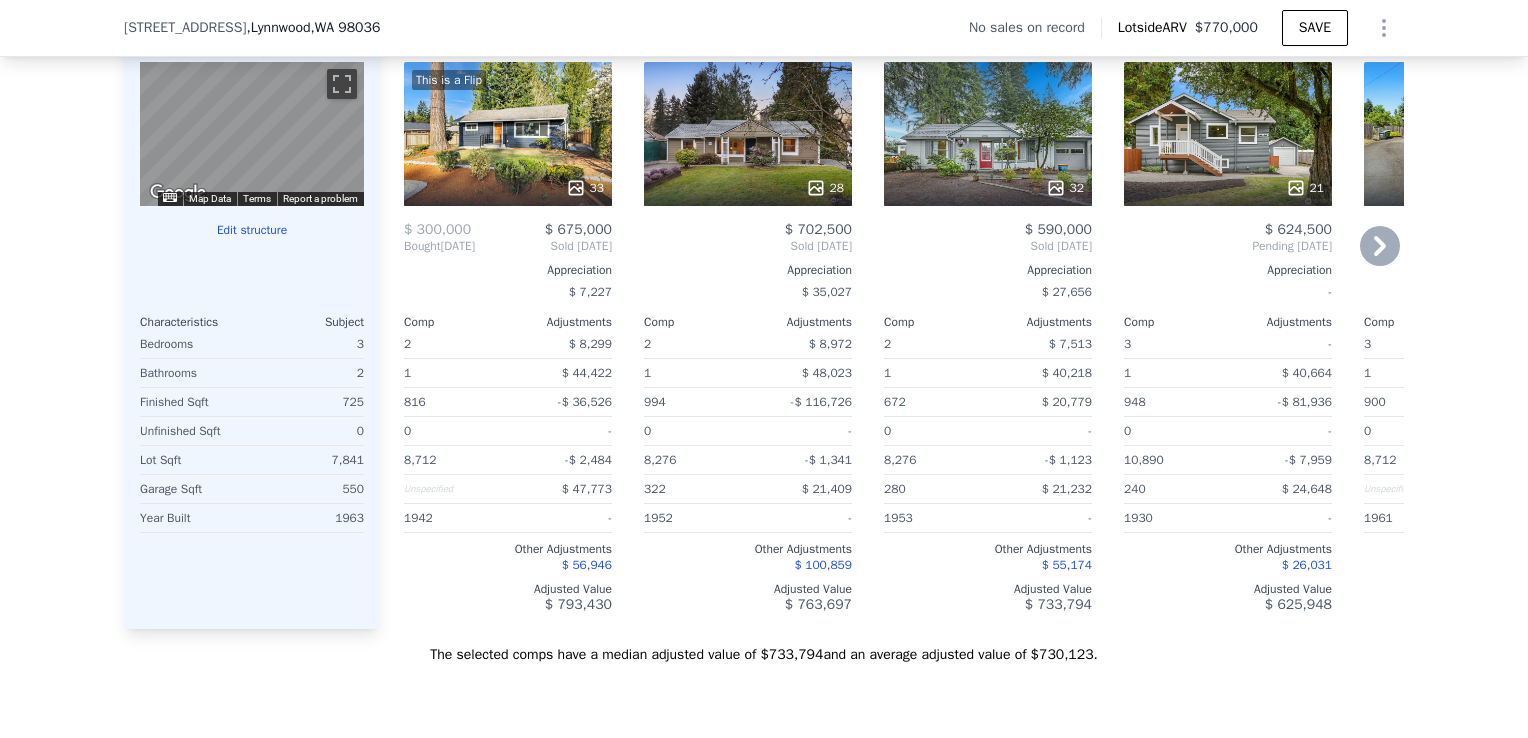 scroll, scrollTop: 2216, scrollLeft: 0, axis: vertical 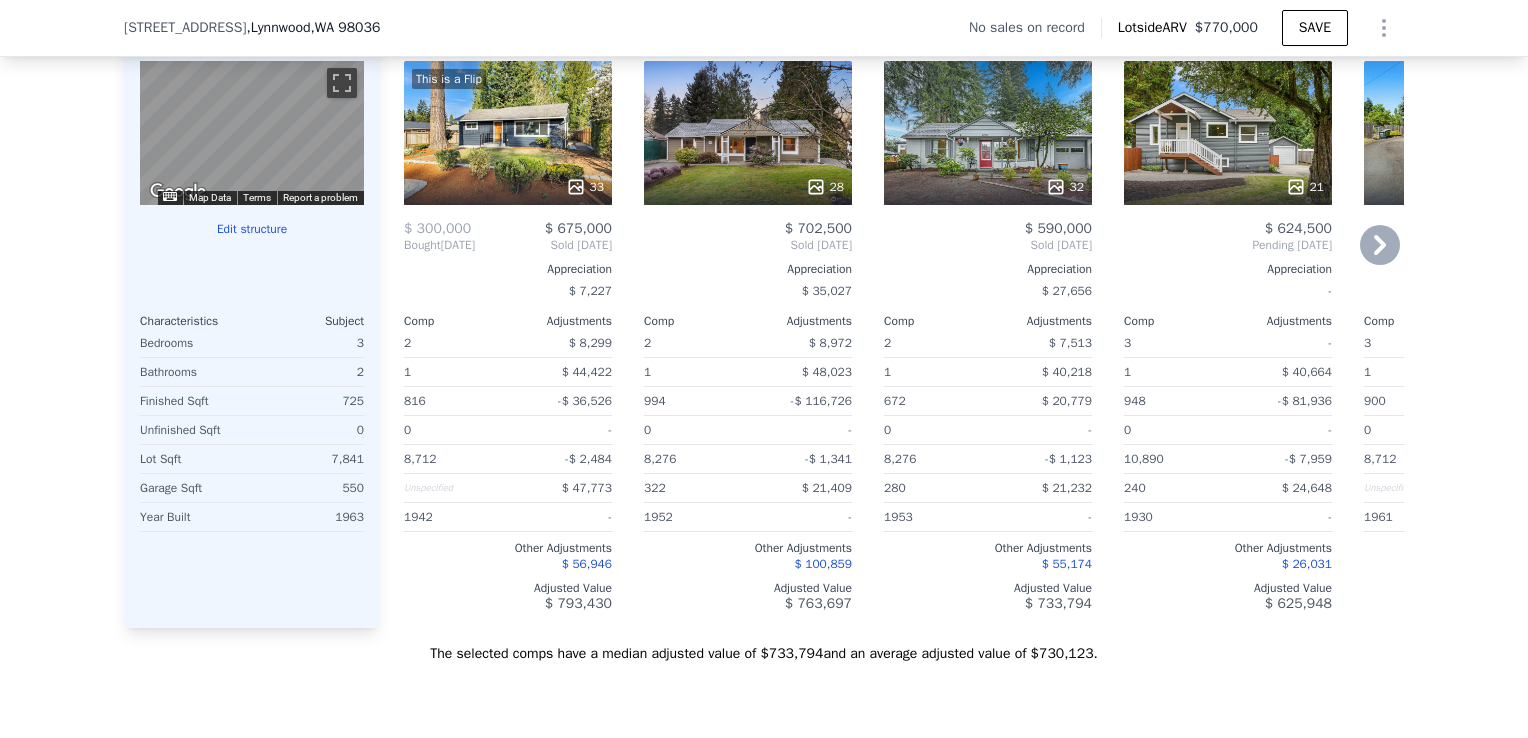 click on "Edit structure" at bounding box center [252, 229] 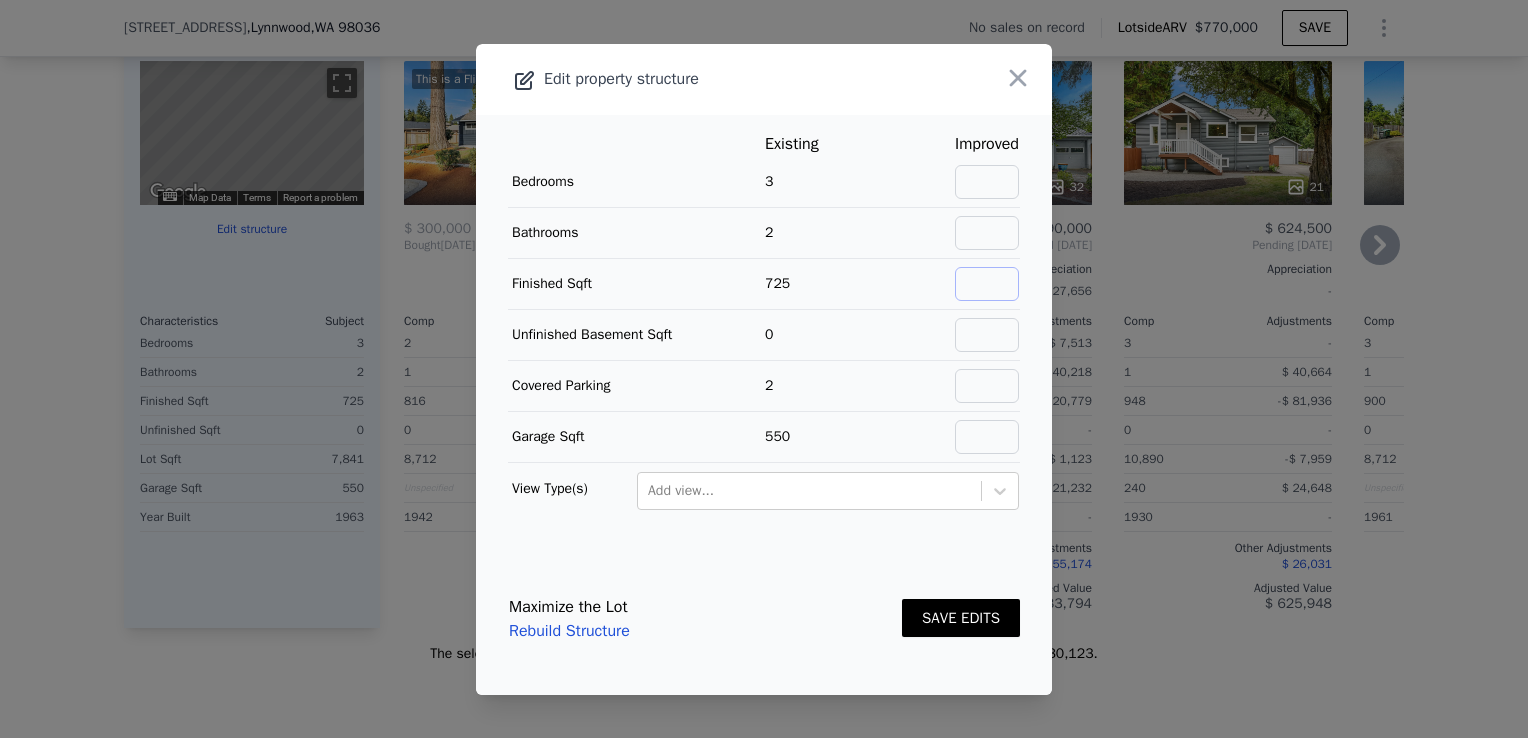 click at bounding box center (987, 284) 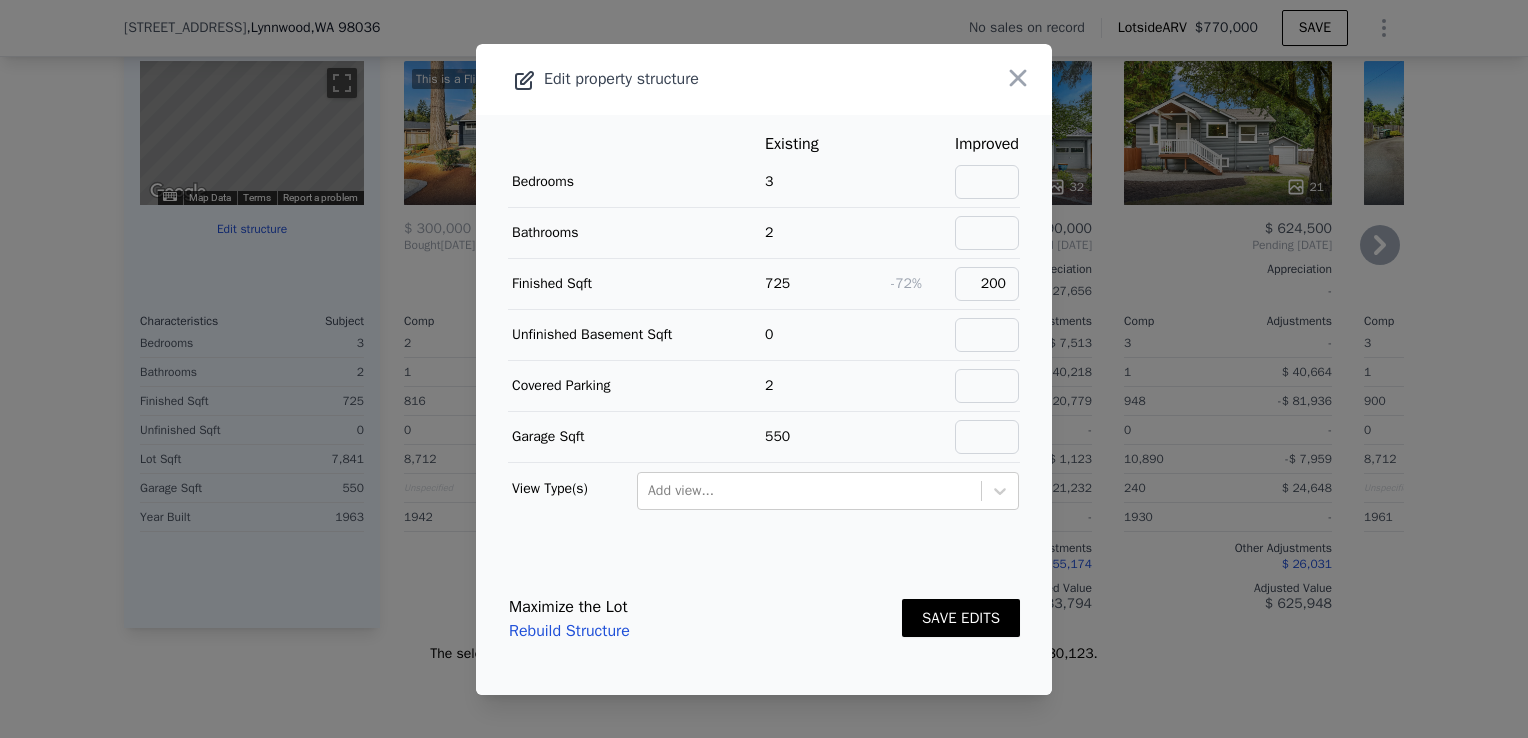 click on "Maximize the Lot Rebuild Structure SAVE EDITS" at bounding box center [764, 619] 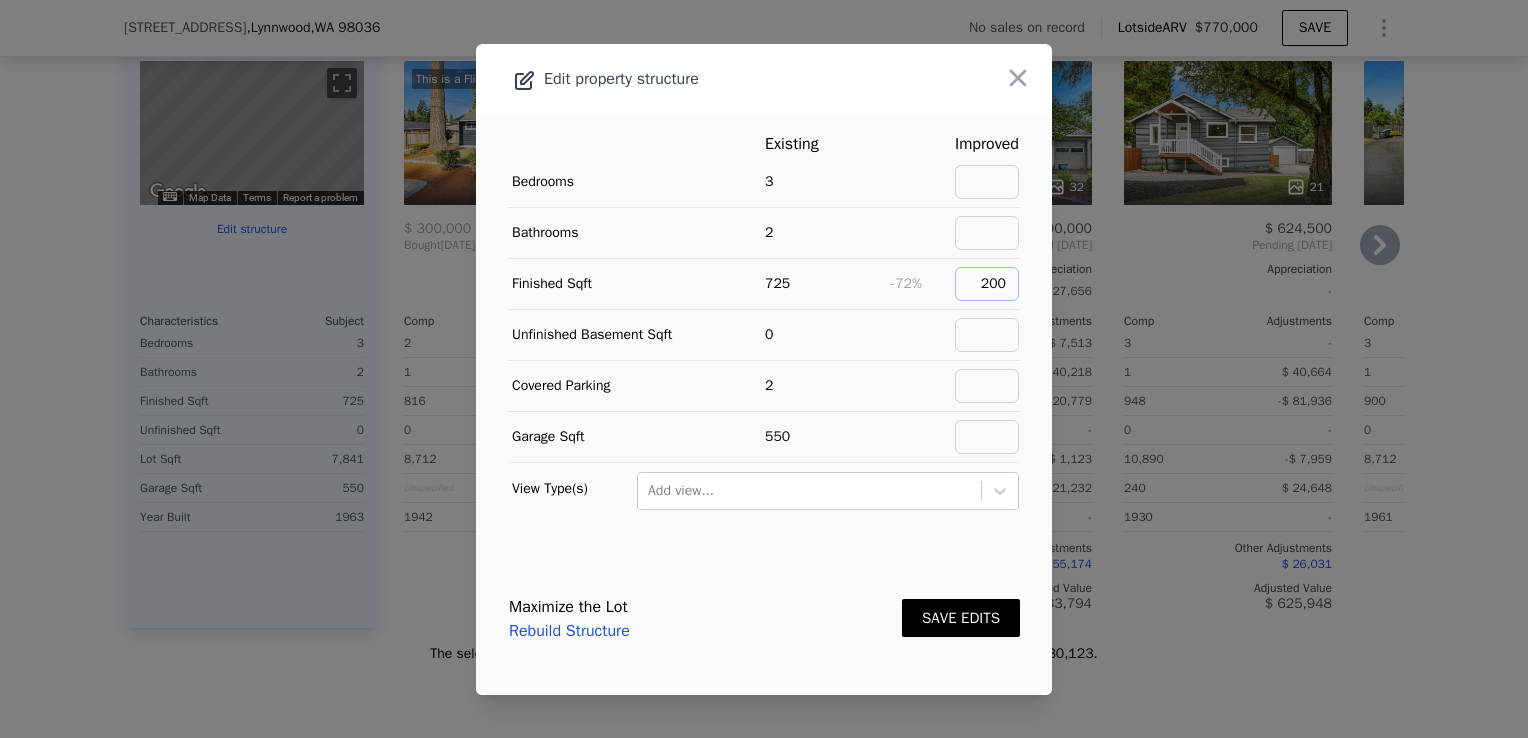 click on "200" at bounding box center (987, 284) 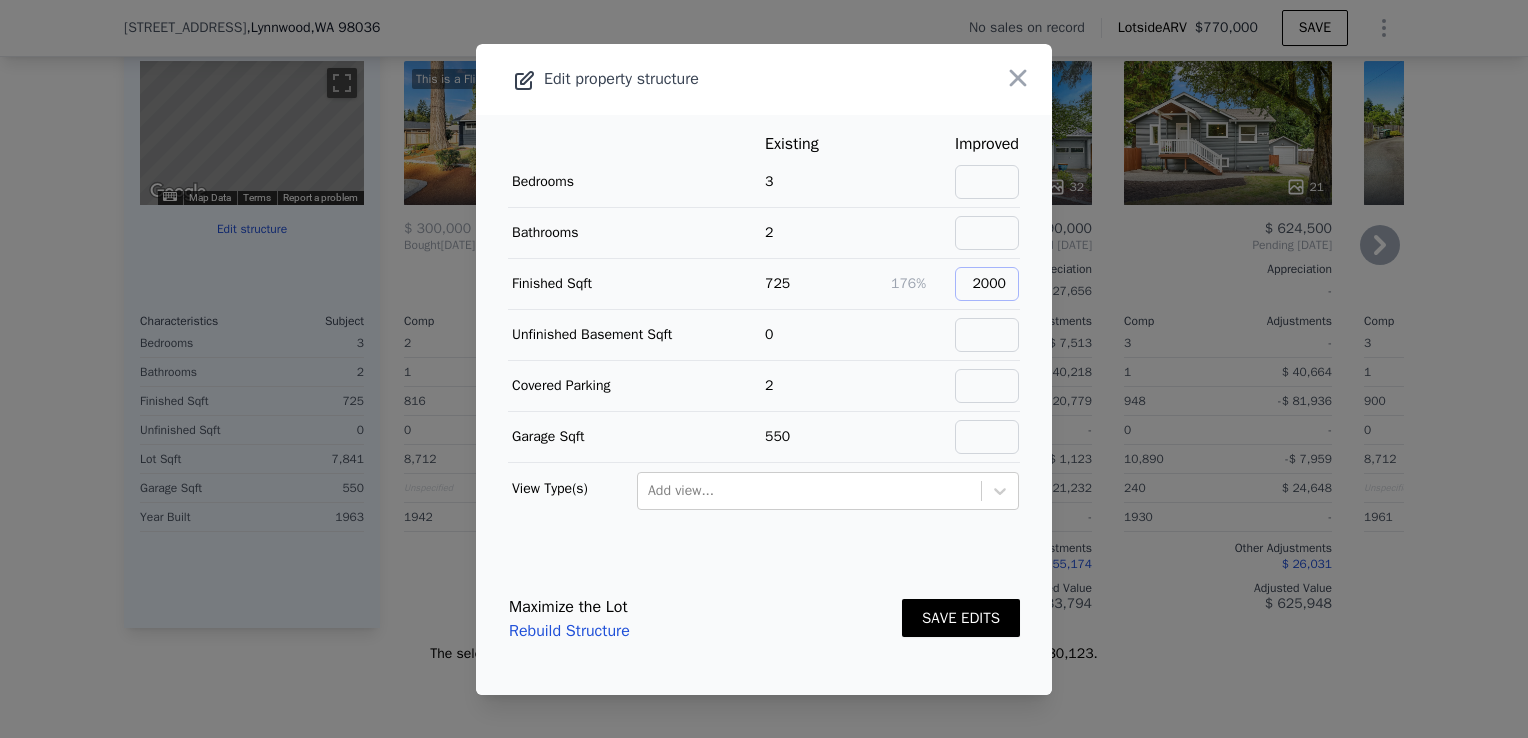 type on "2000" 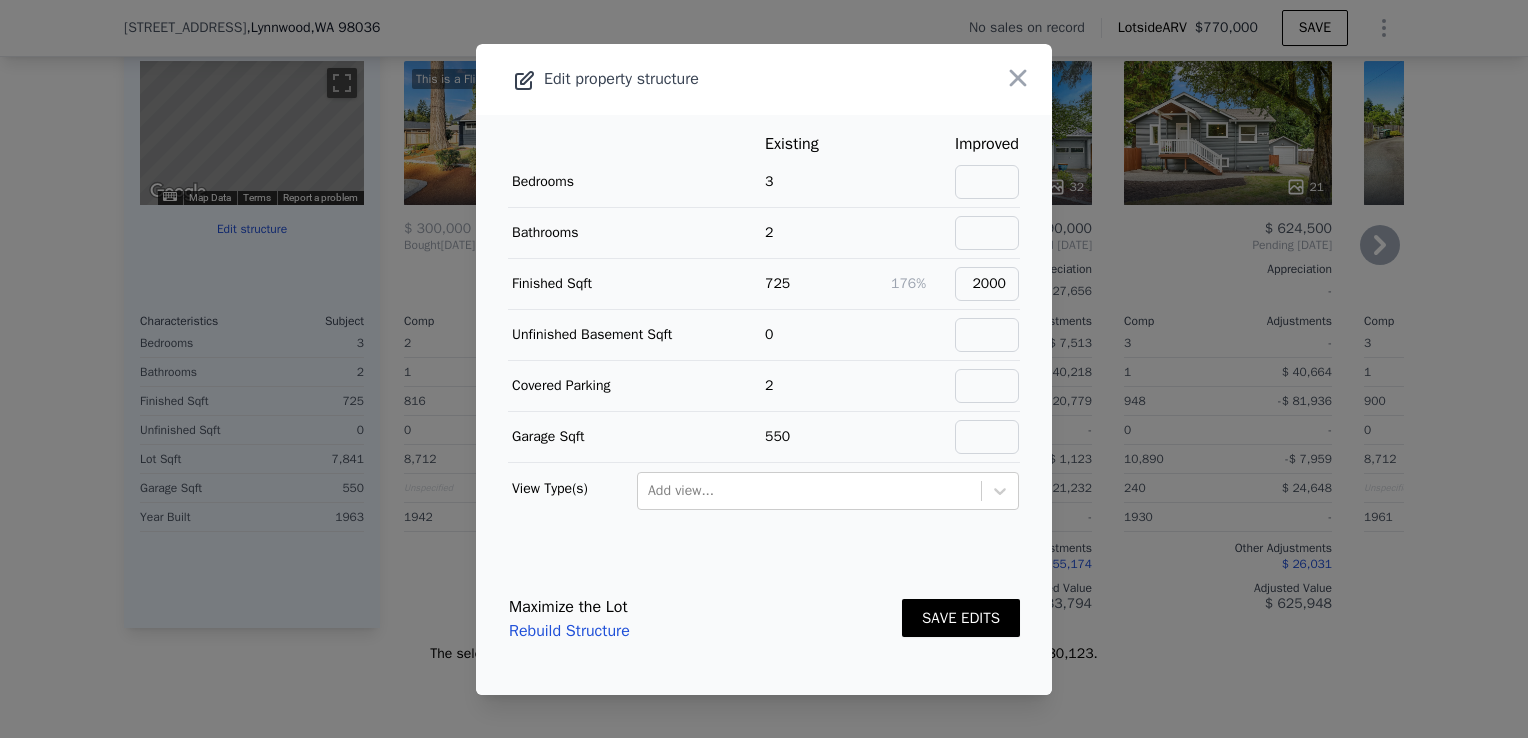 click on "SAVE EDITS" at bounding box center [961, 618] 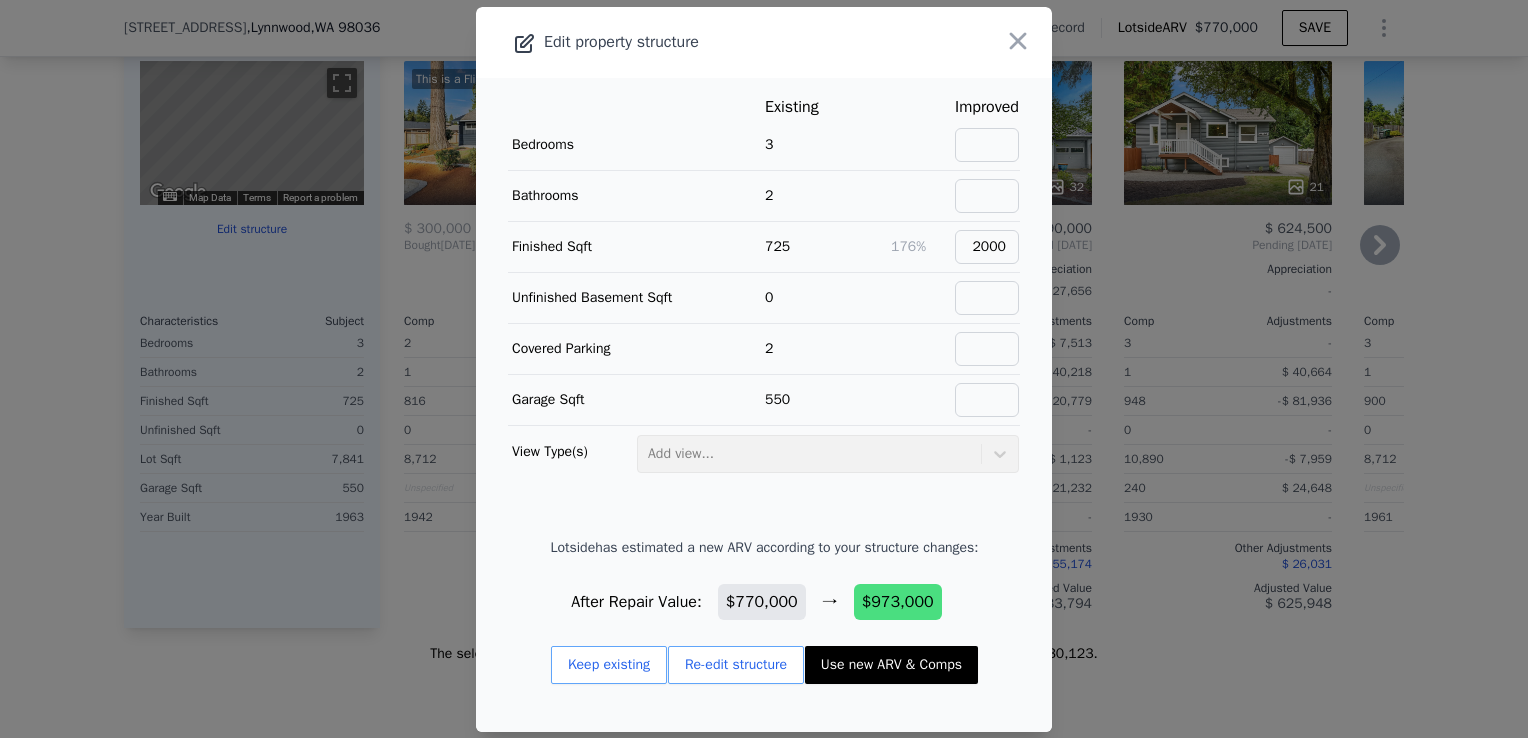click on "Use new ARV & Comps" at bounding box center (891, 665) 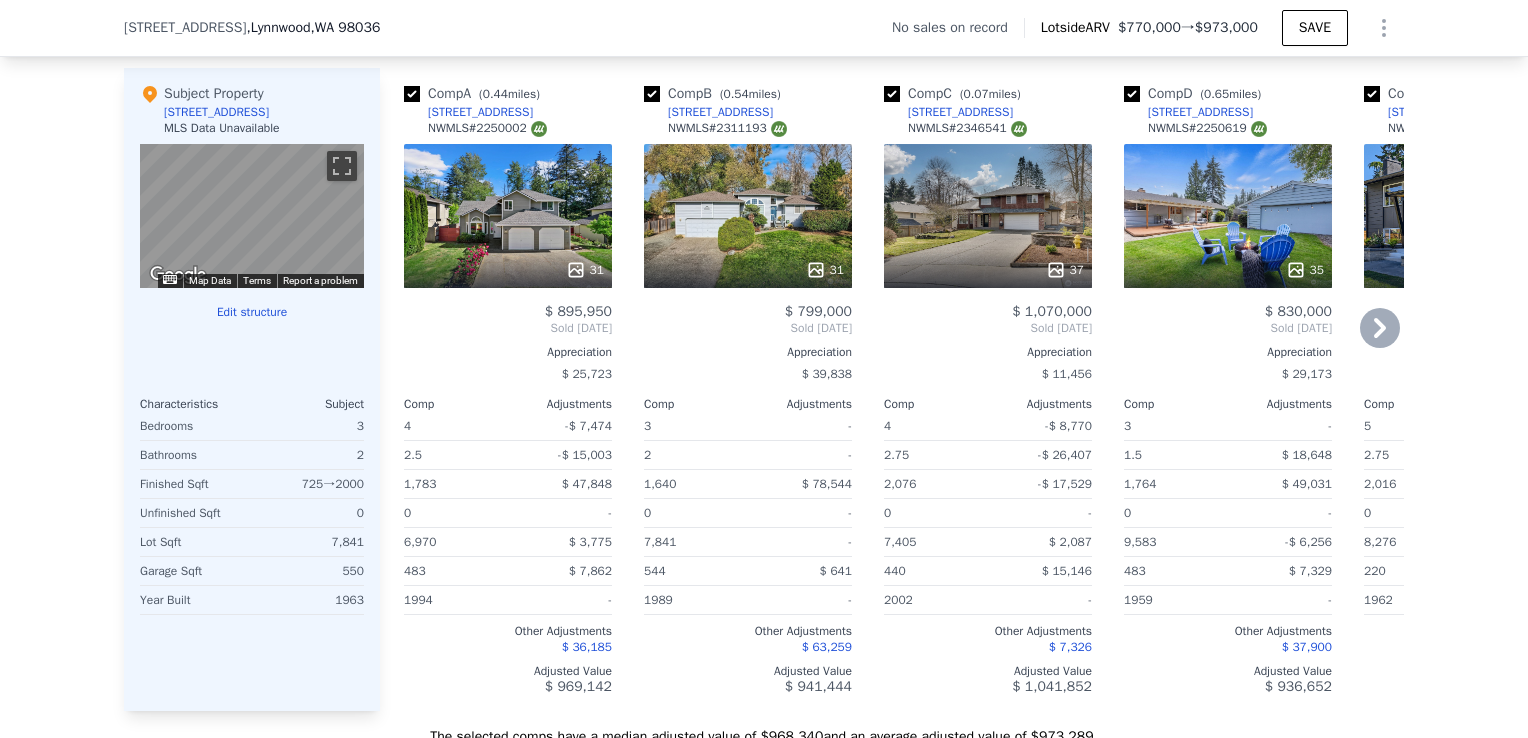 scroll, scrollTop: 2173, scrollLeft: 0, axis: vertical 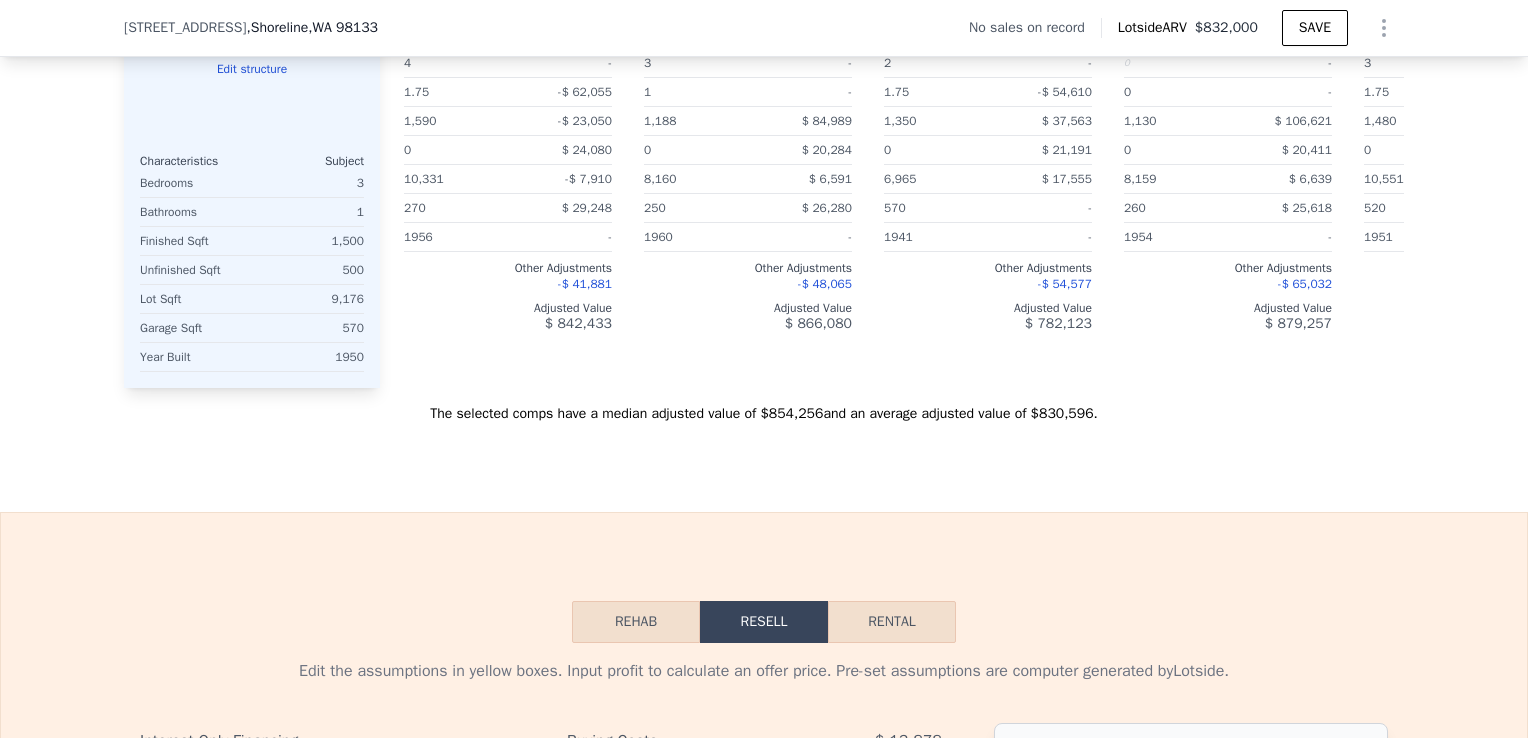 type 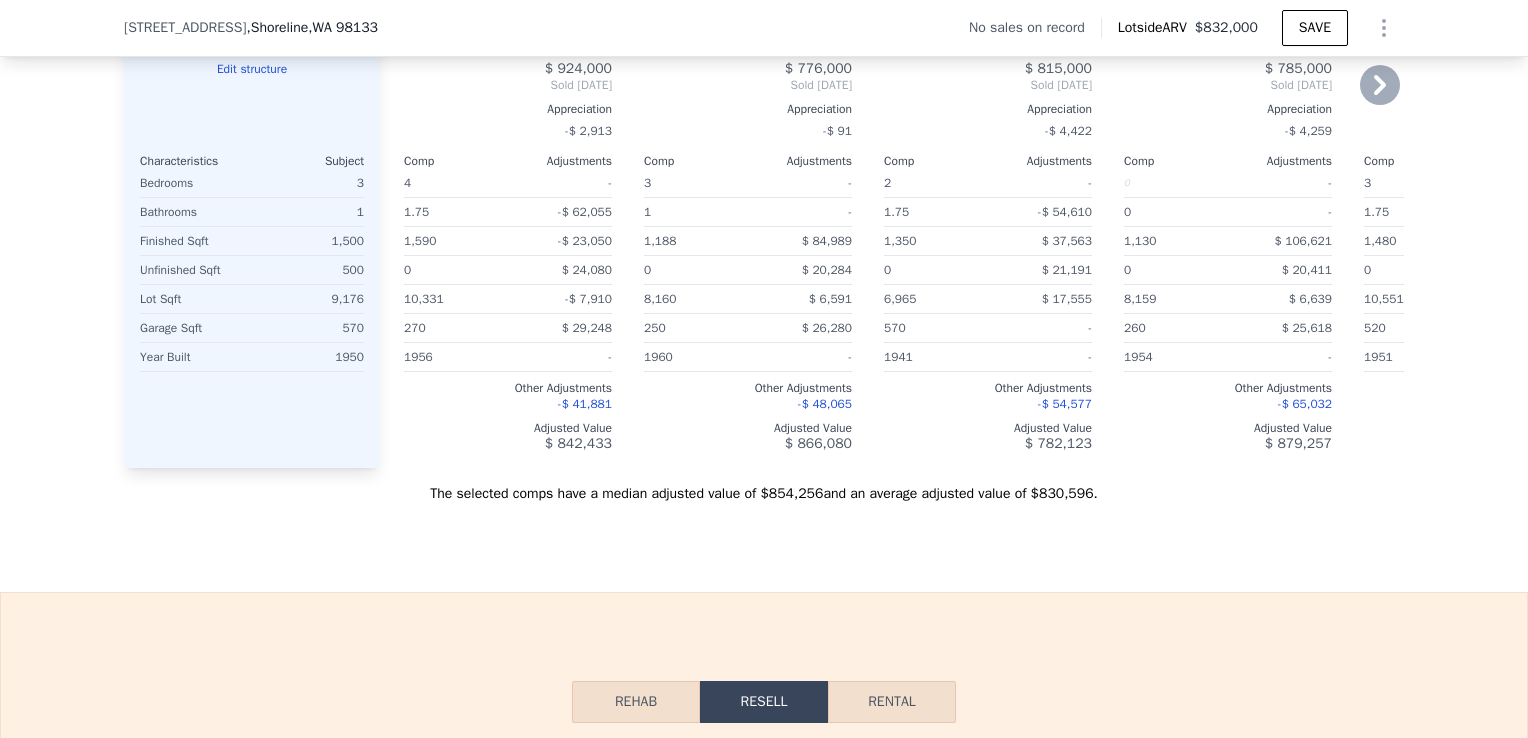 scroll, scrollTop: 1995, scrollLeft: 0, axis: vertical 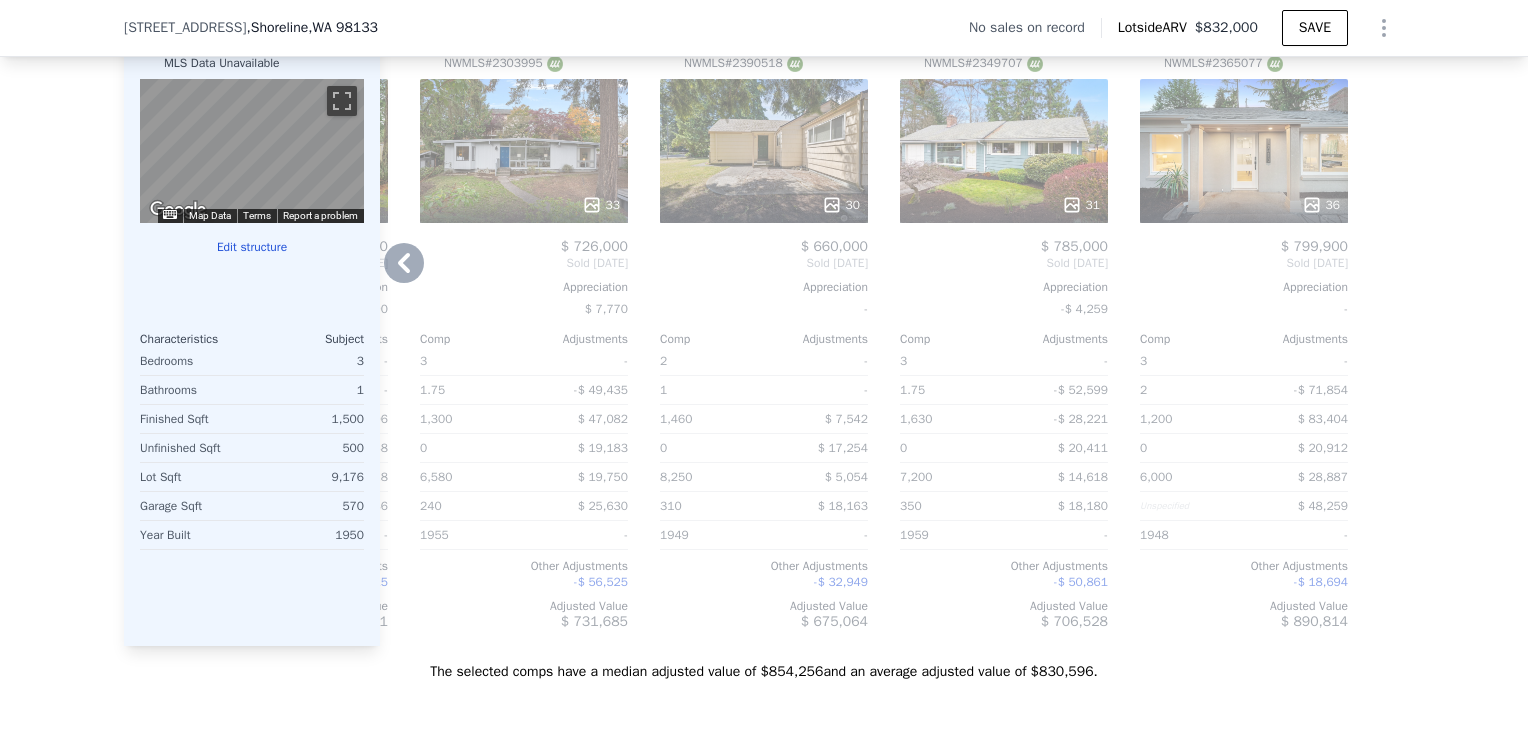 type on "2" 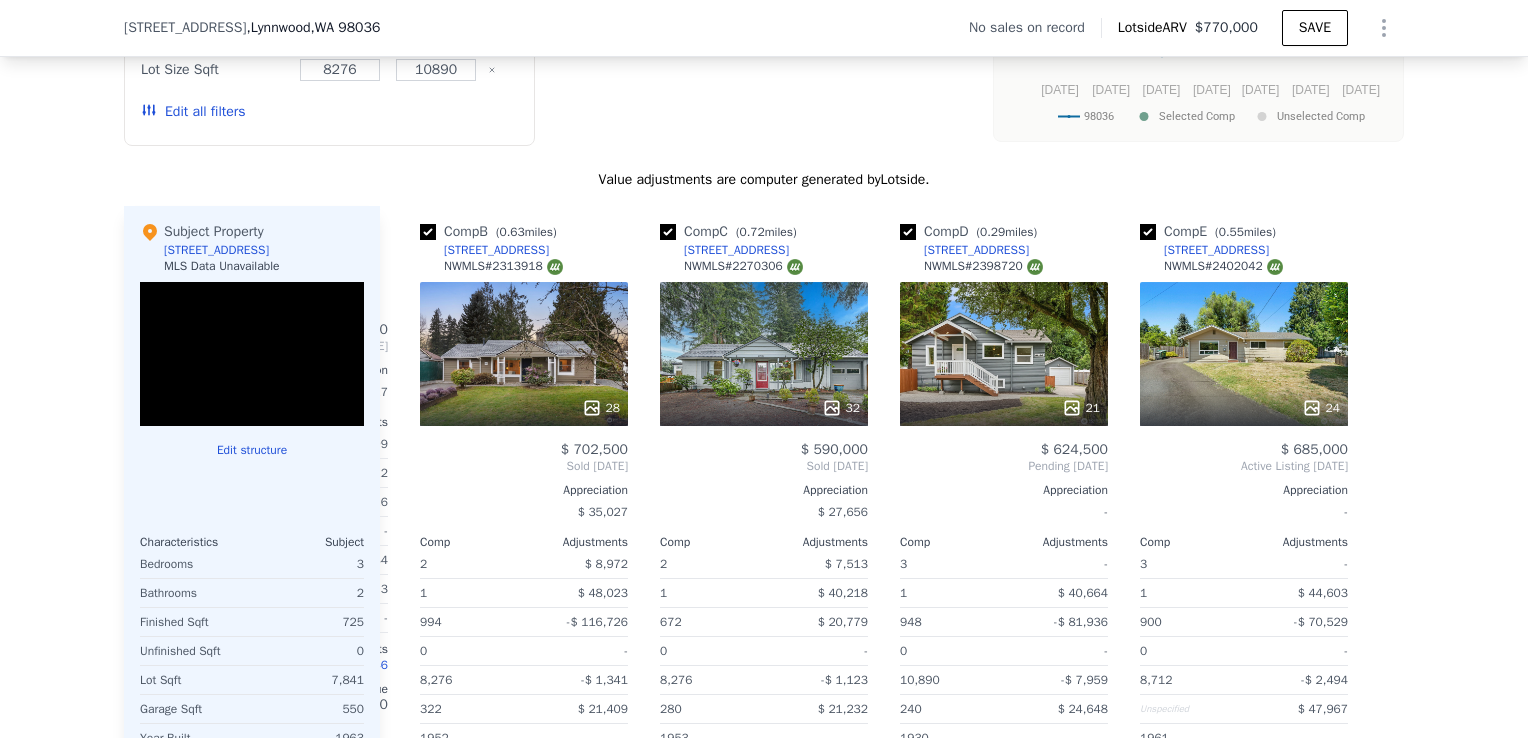 scroll, scrollTop: 0, scrollLeft: 224, axis: horizontal 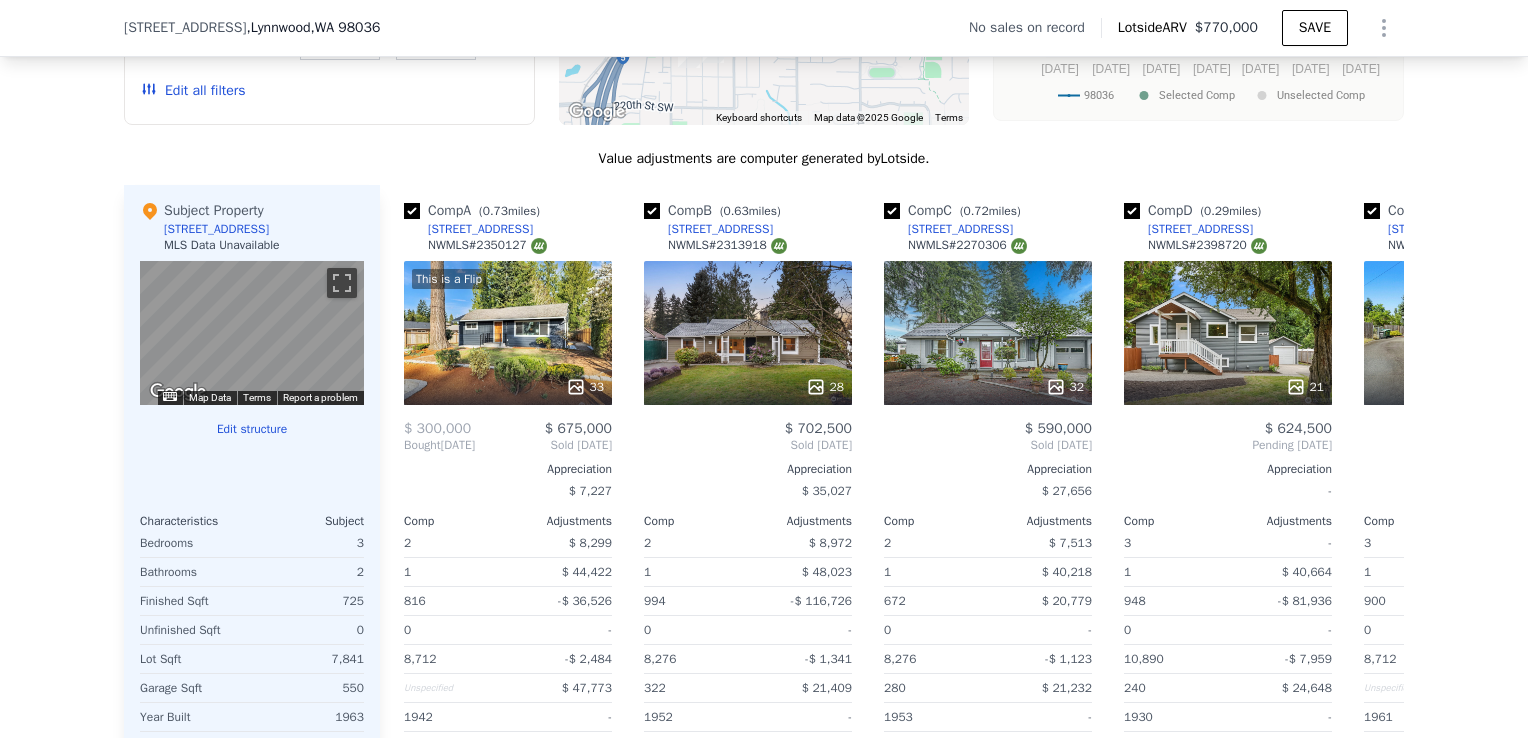 click on "Edit structure" at bounding box center (252, 429) 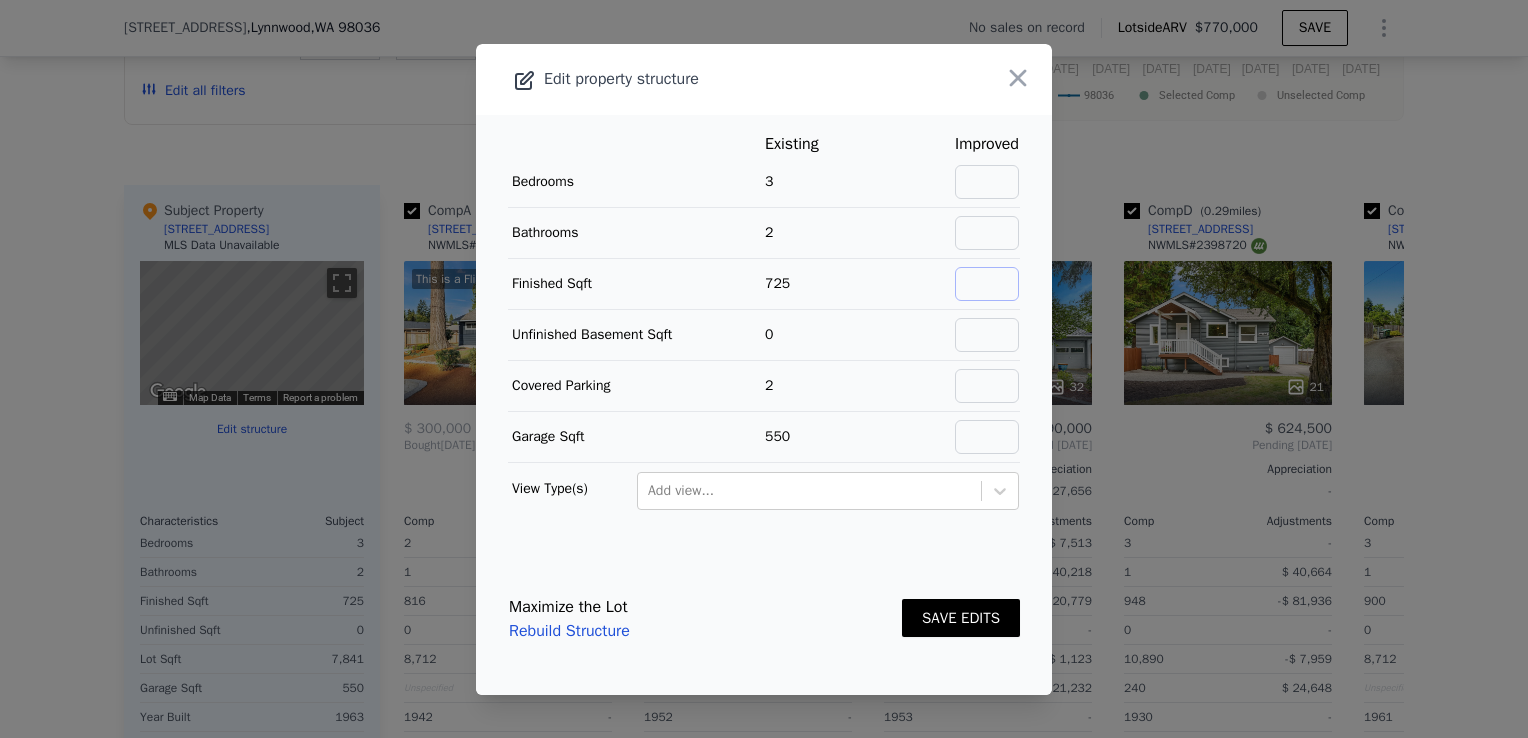 click at bounding box center (987, 284) 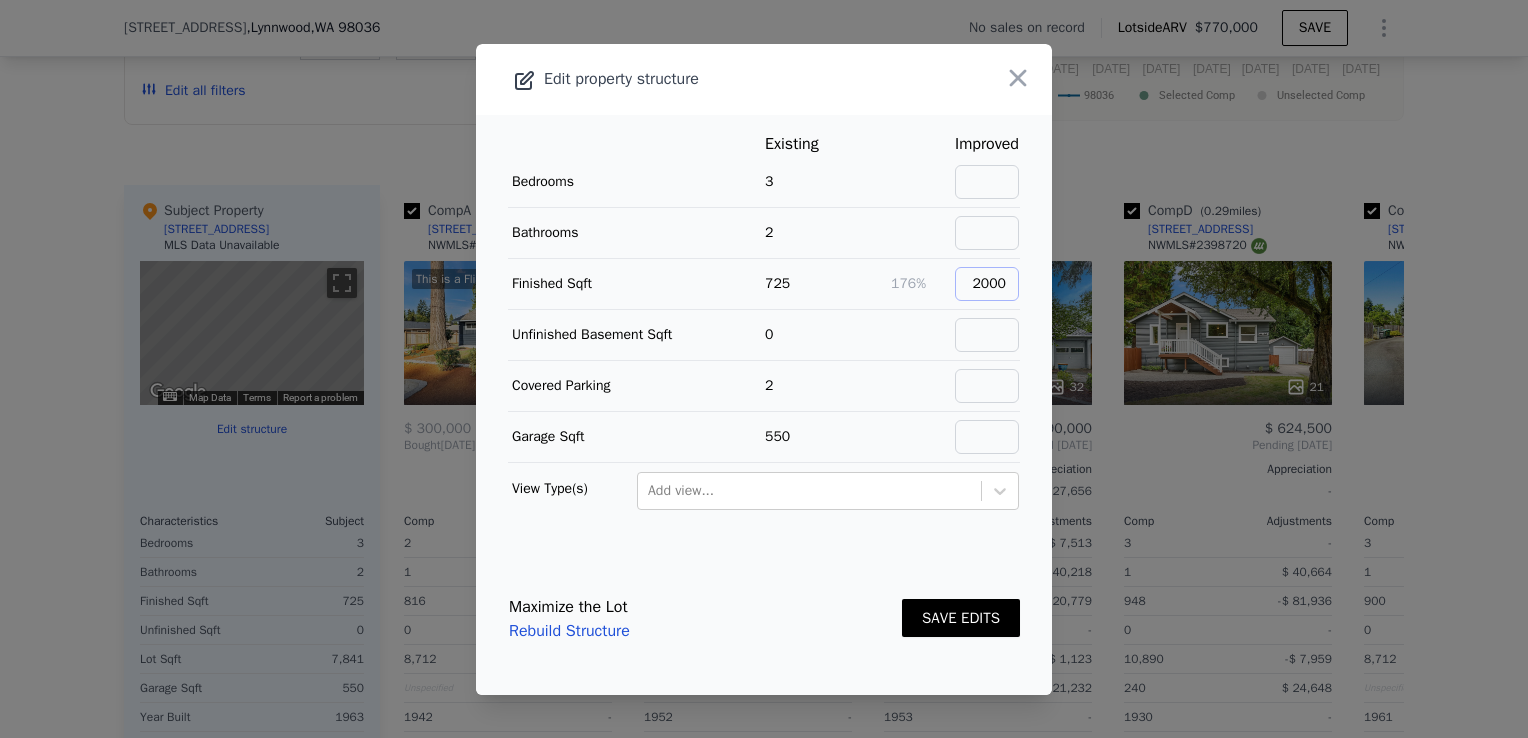 type on "2000" 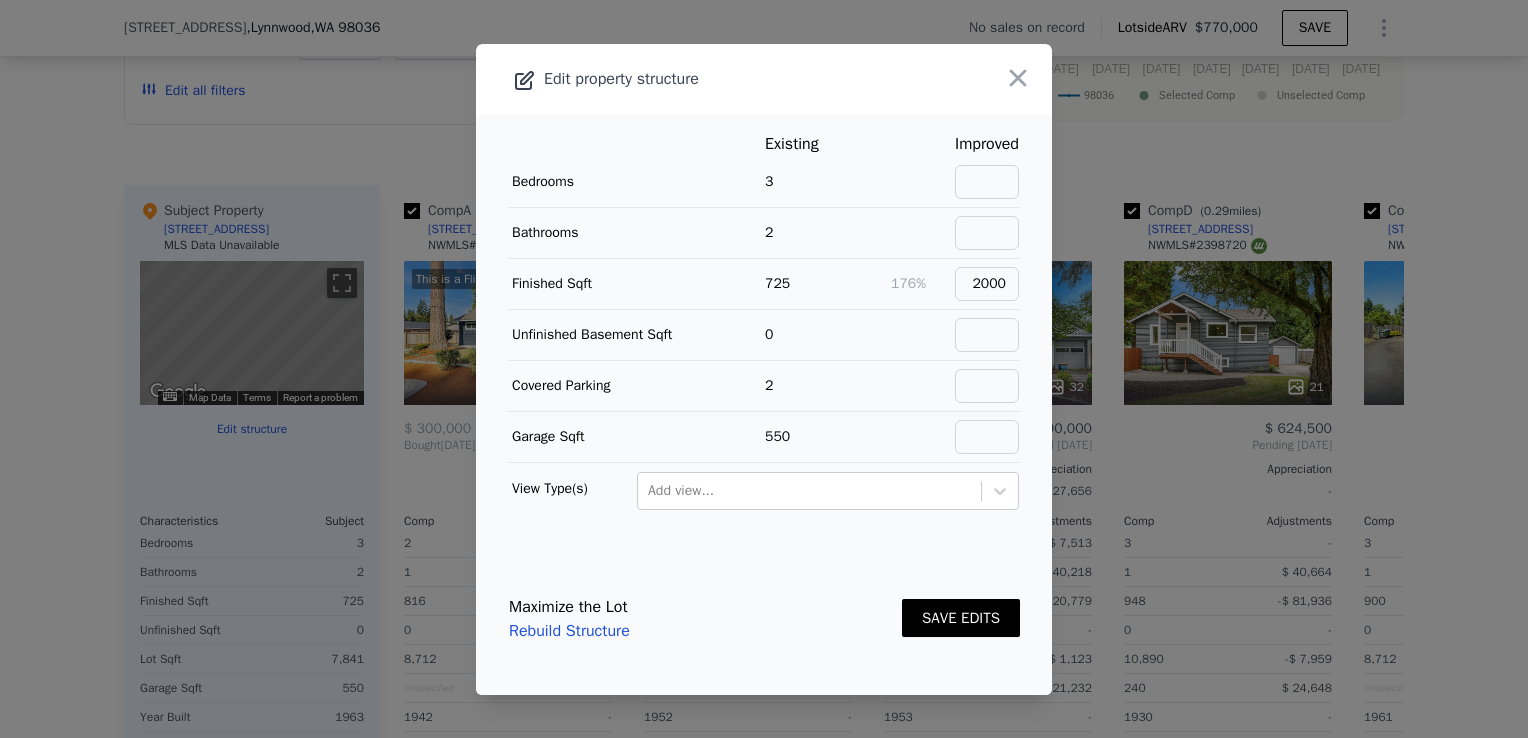 click on "SAVE EDITS" at bounding box center [961, 618] 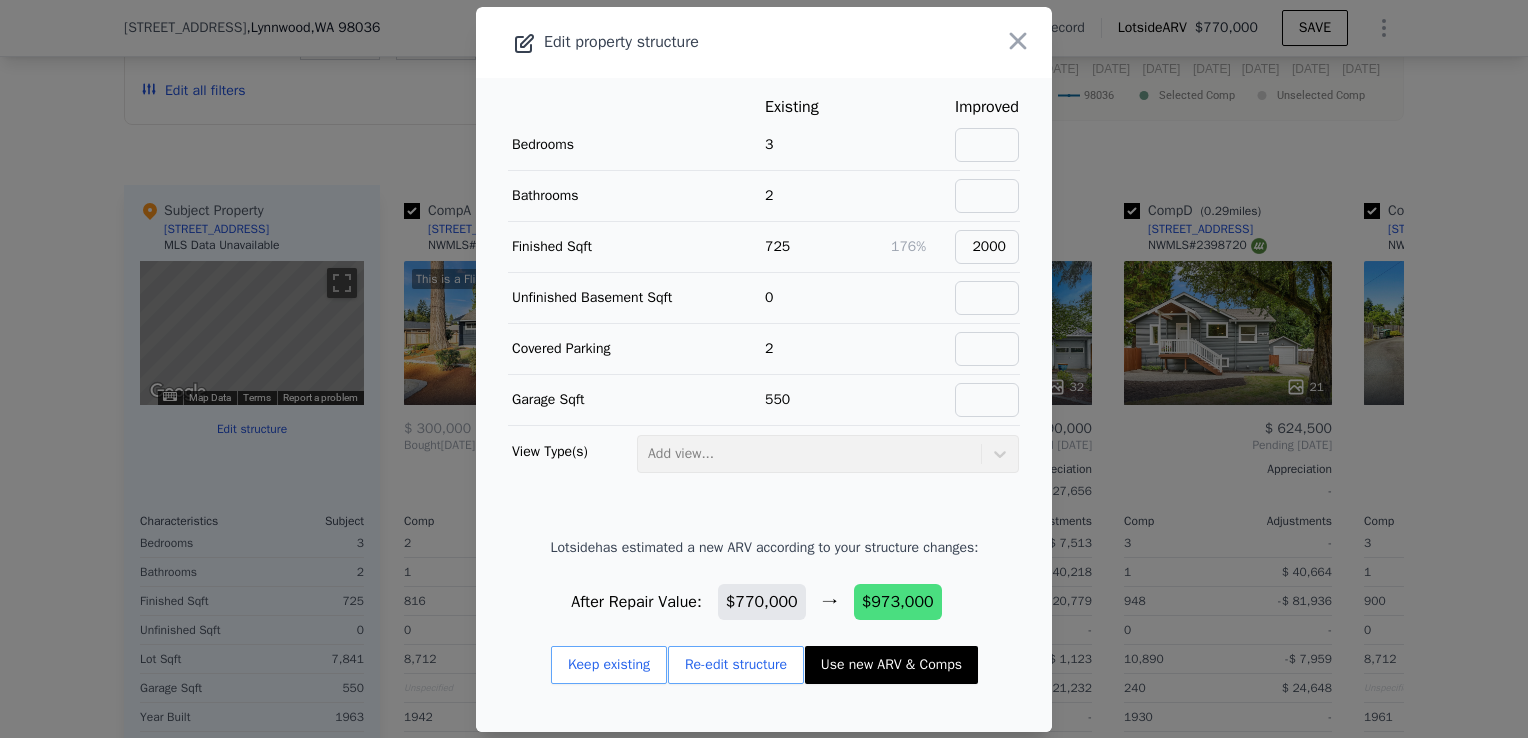 click on "Use new ARV & Comps" at bounding box center (891, 665) 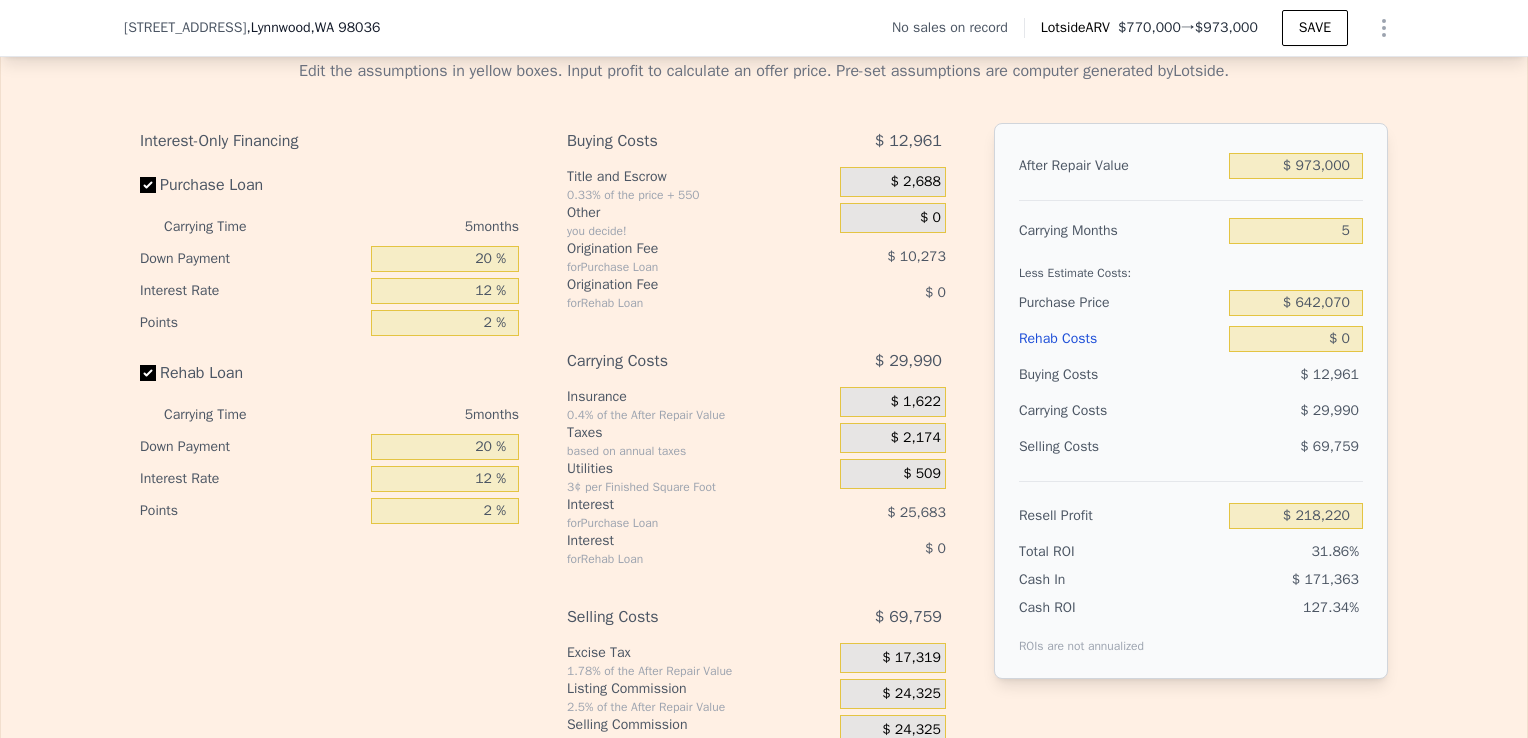 scroll, scrollTop: 3057, scrollLeft: 0, axis: vertical 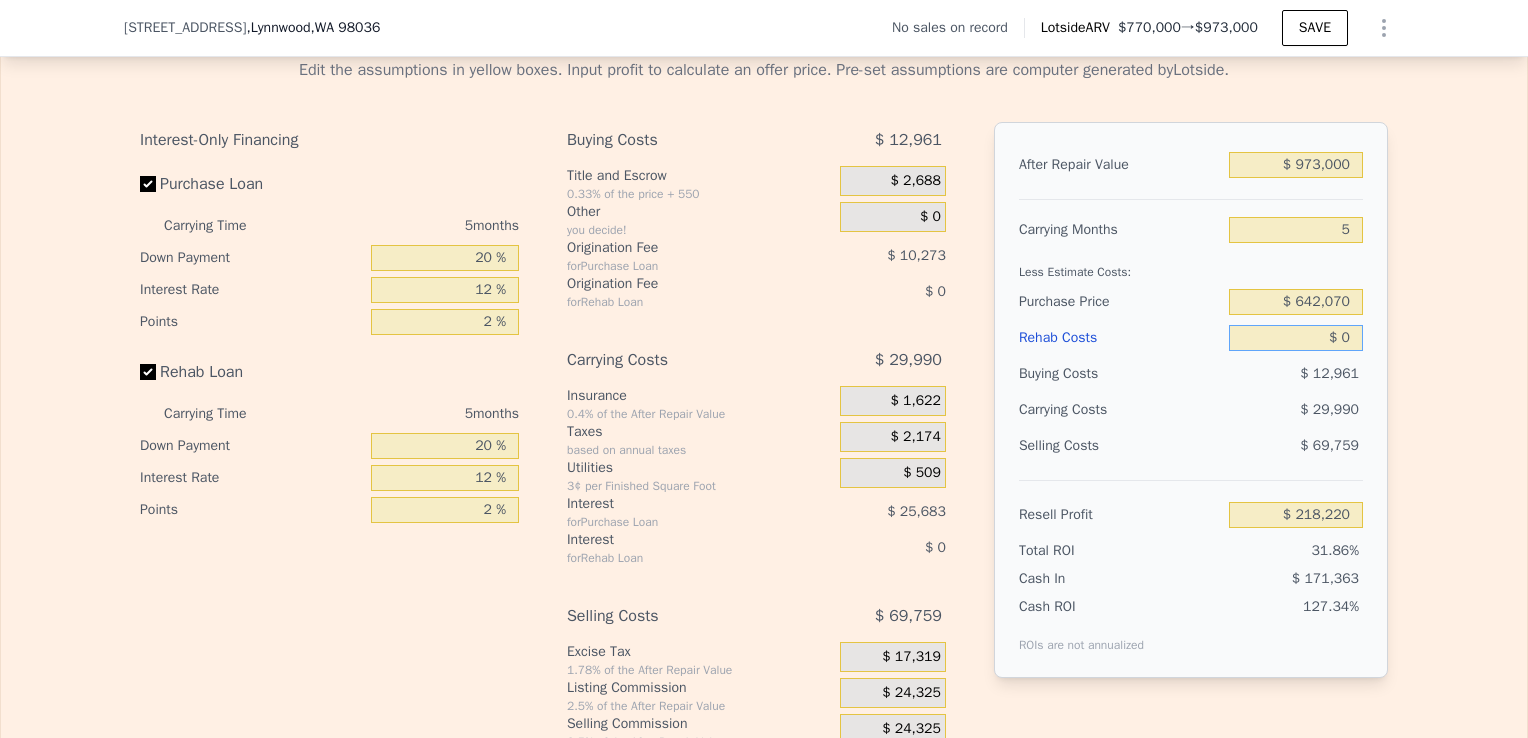 click on "$ 0" at bounding box center [1296, 338] 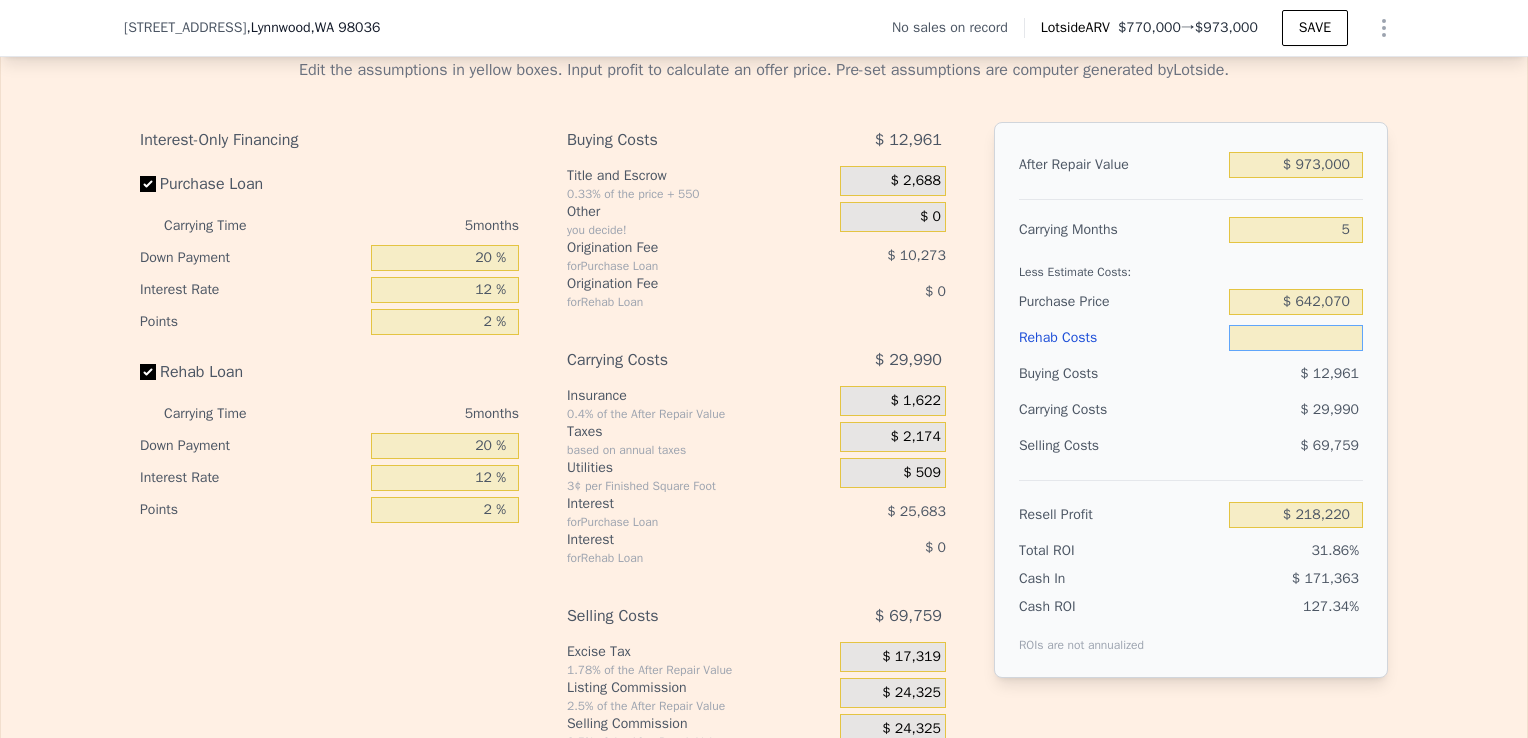 type on "$ 5" 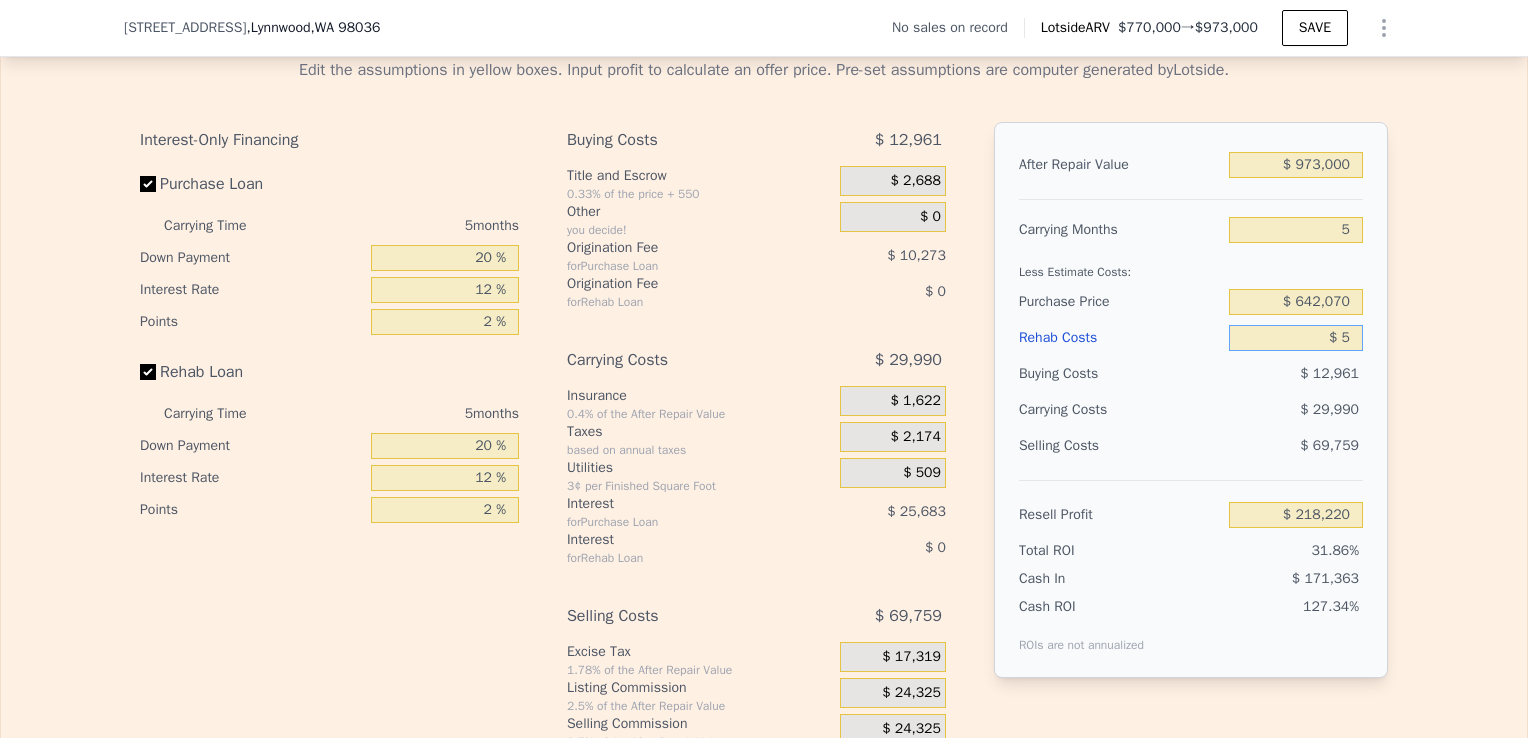 type on "$ 218,215" 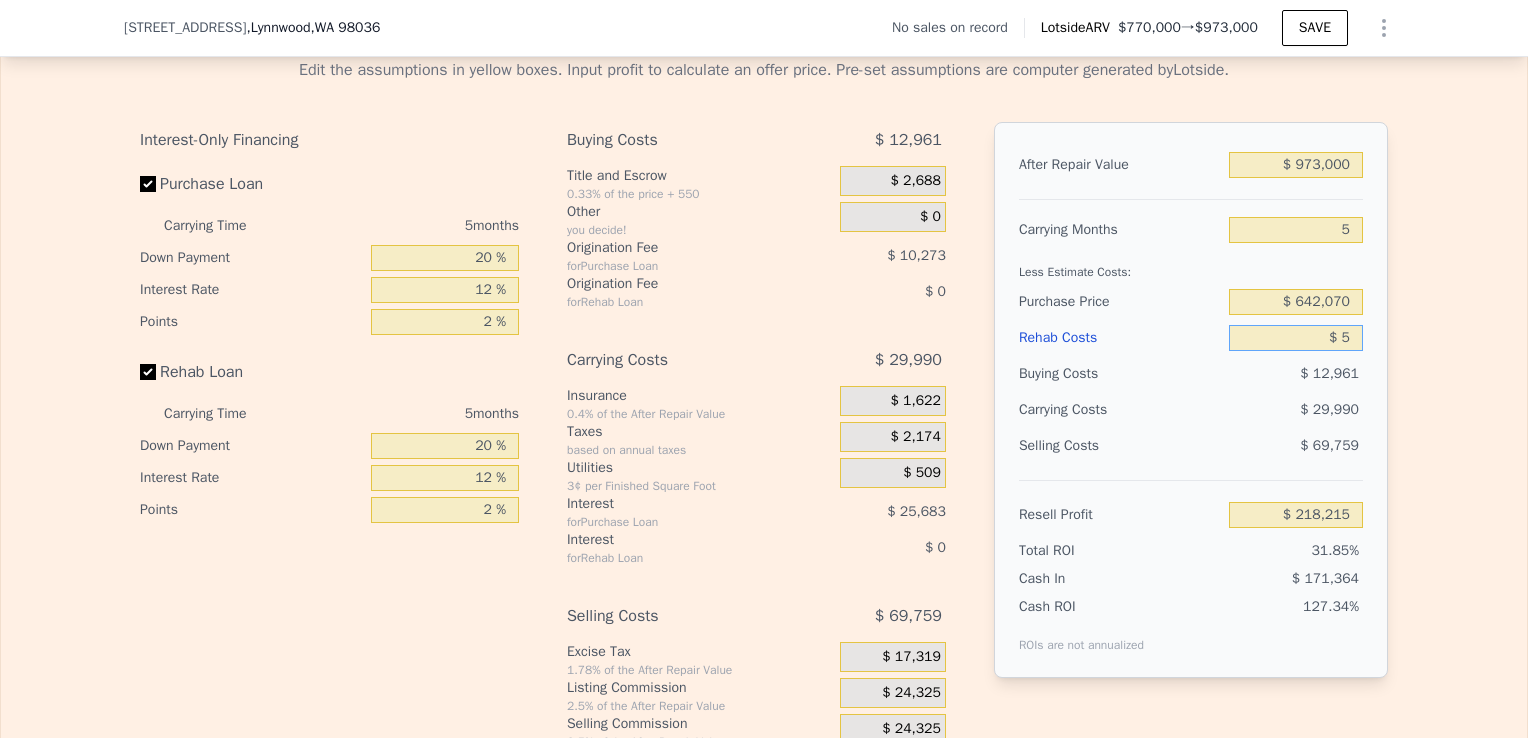 type on "$ 50" 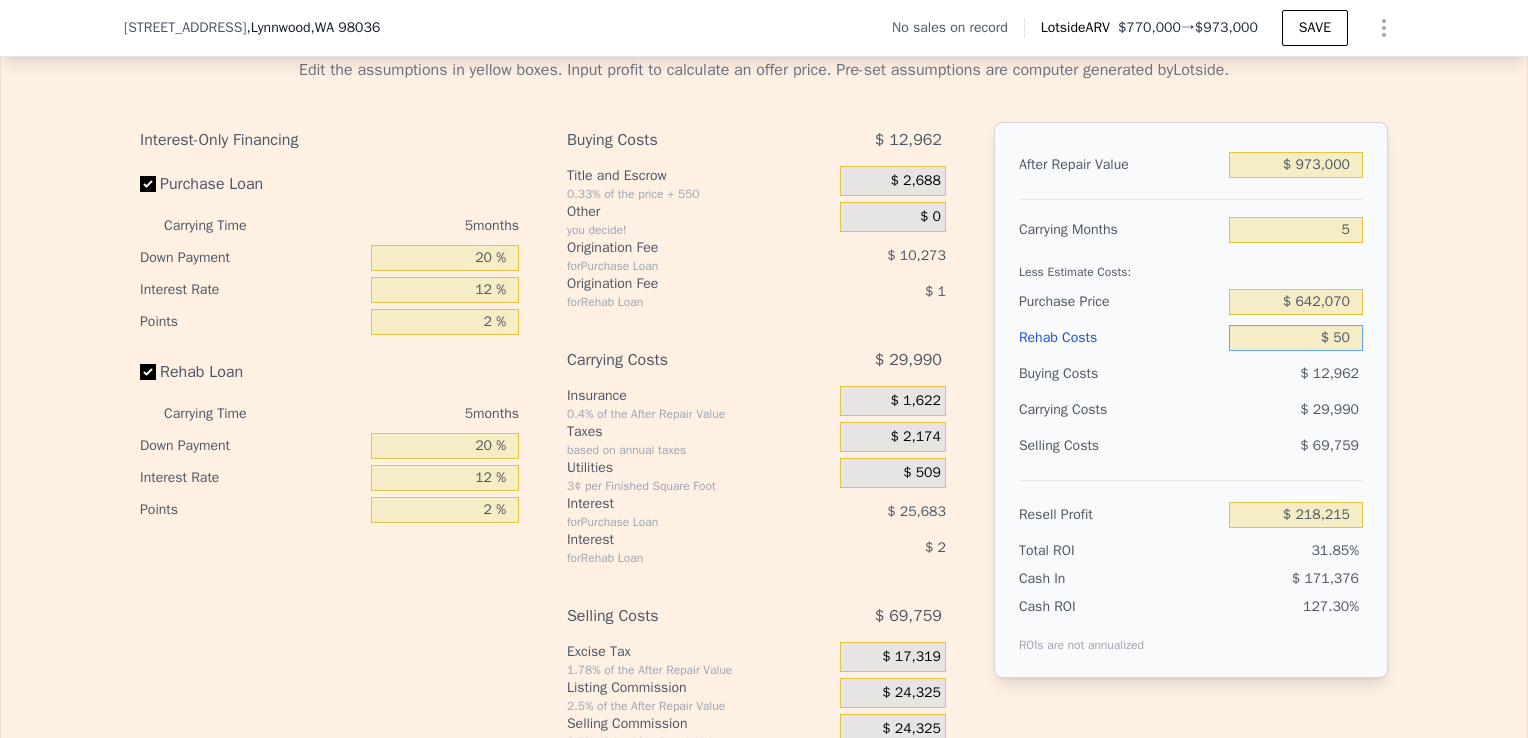 type on "$ 218,169" 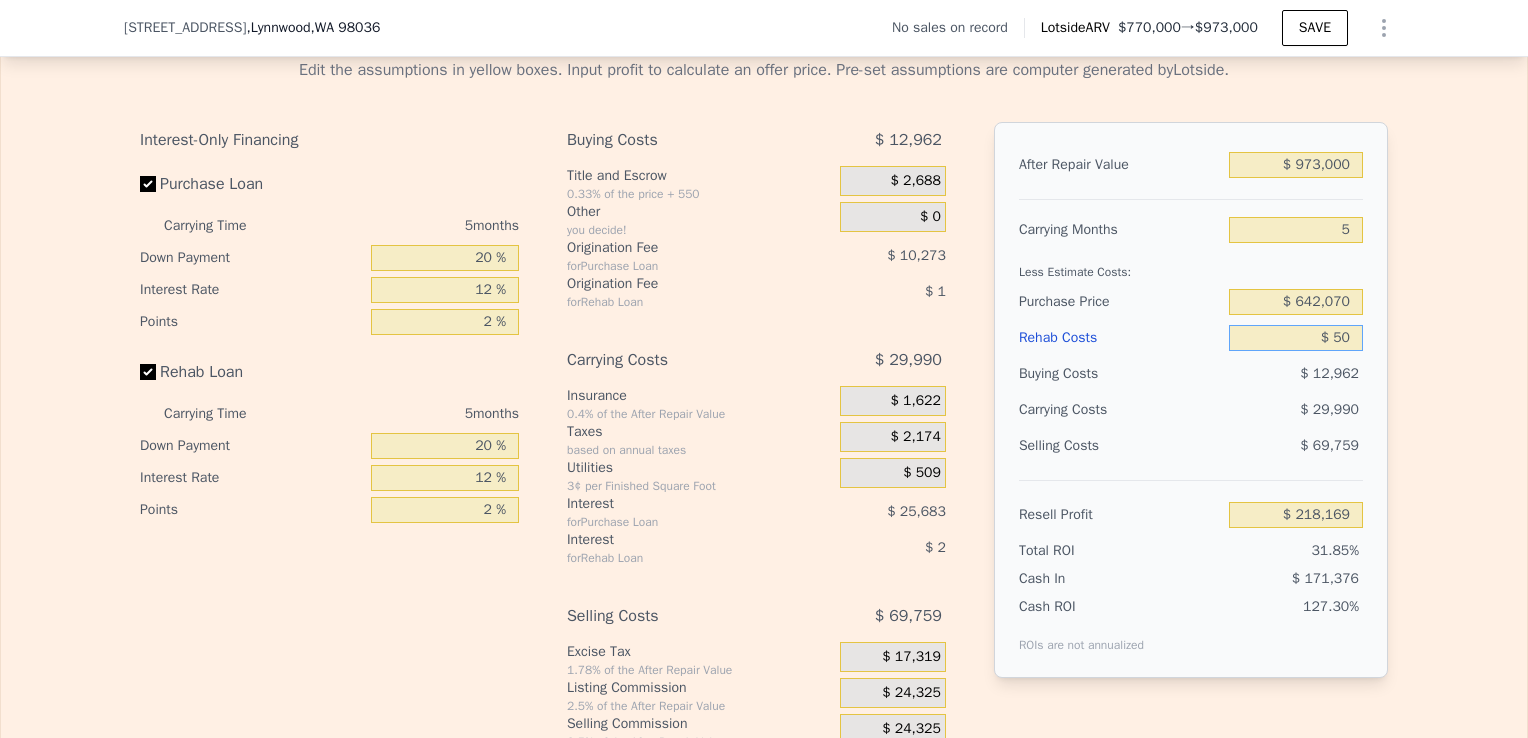 type on "$ 500" 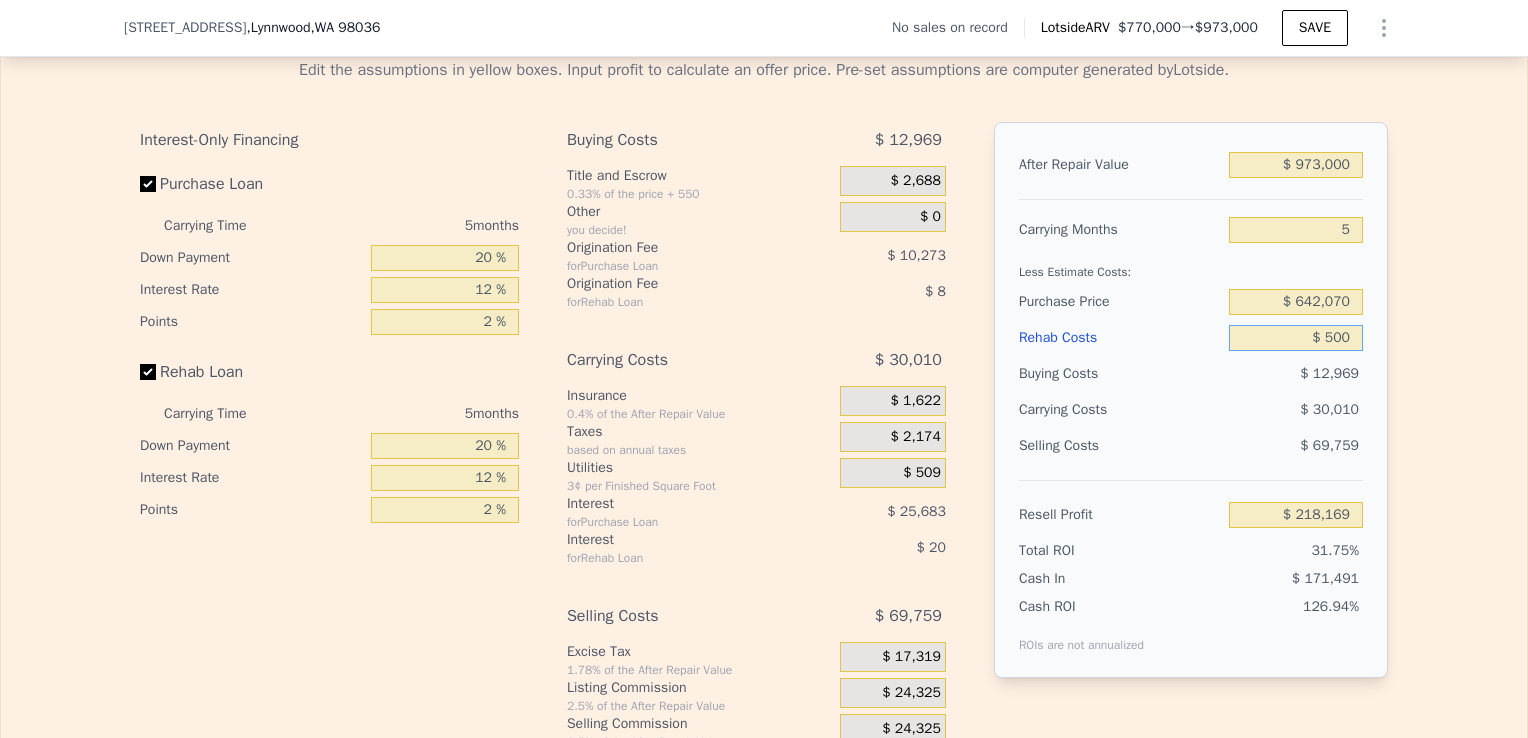 type on "$ 217,692" 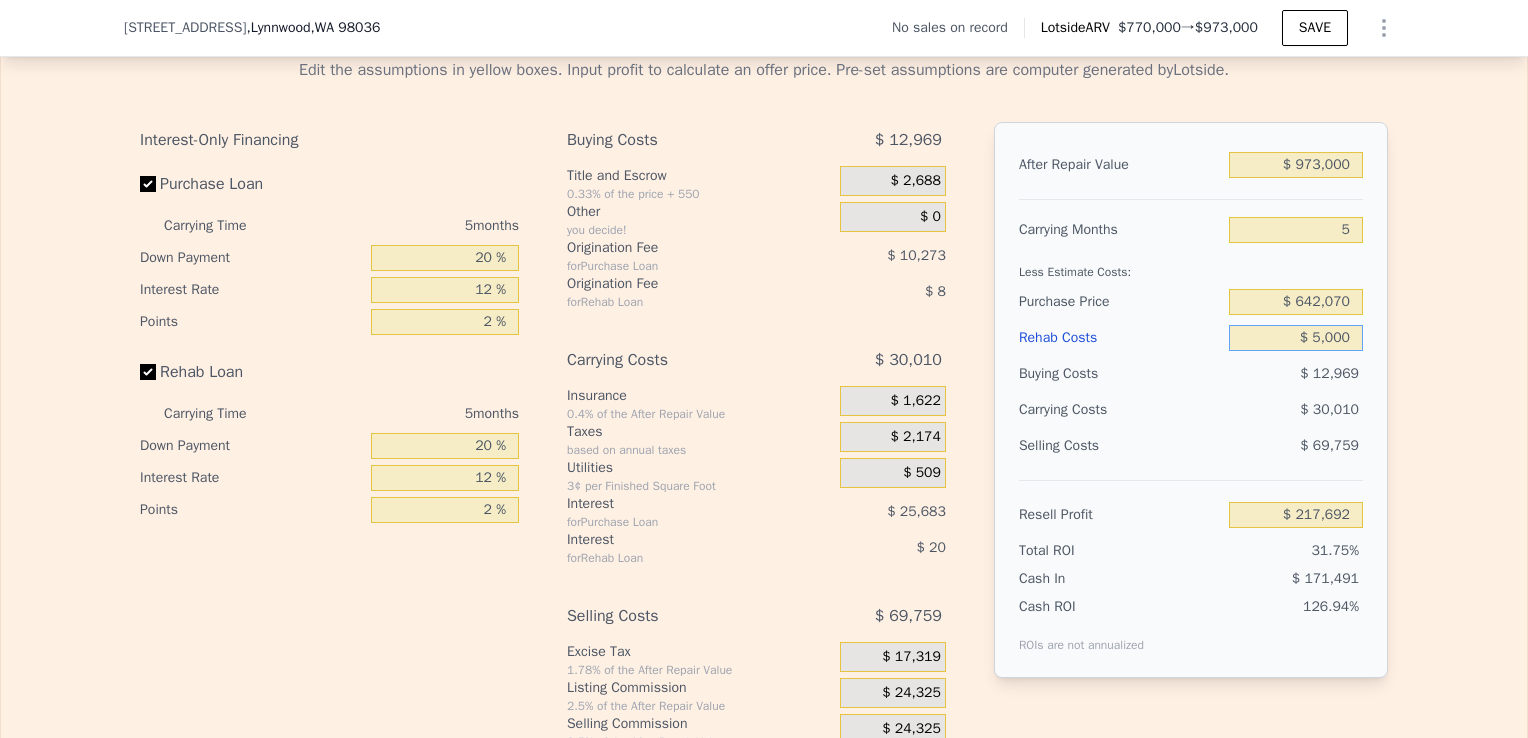 type on "$ 50,000" 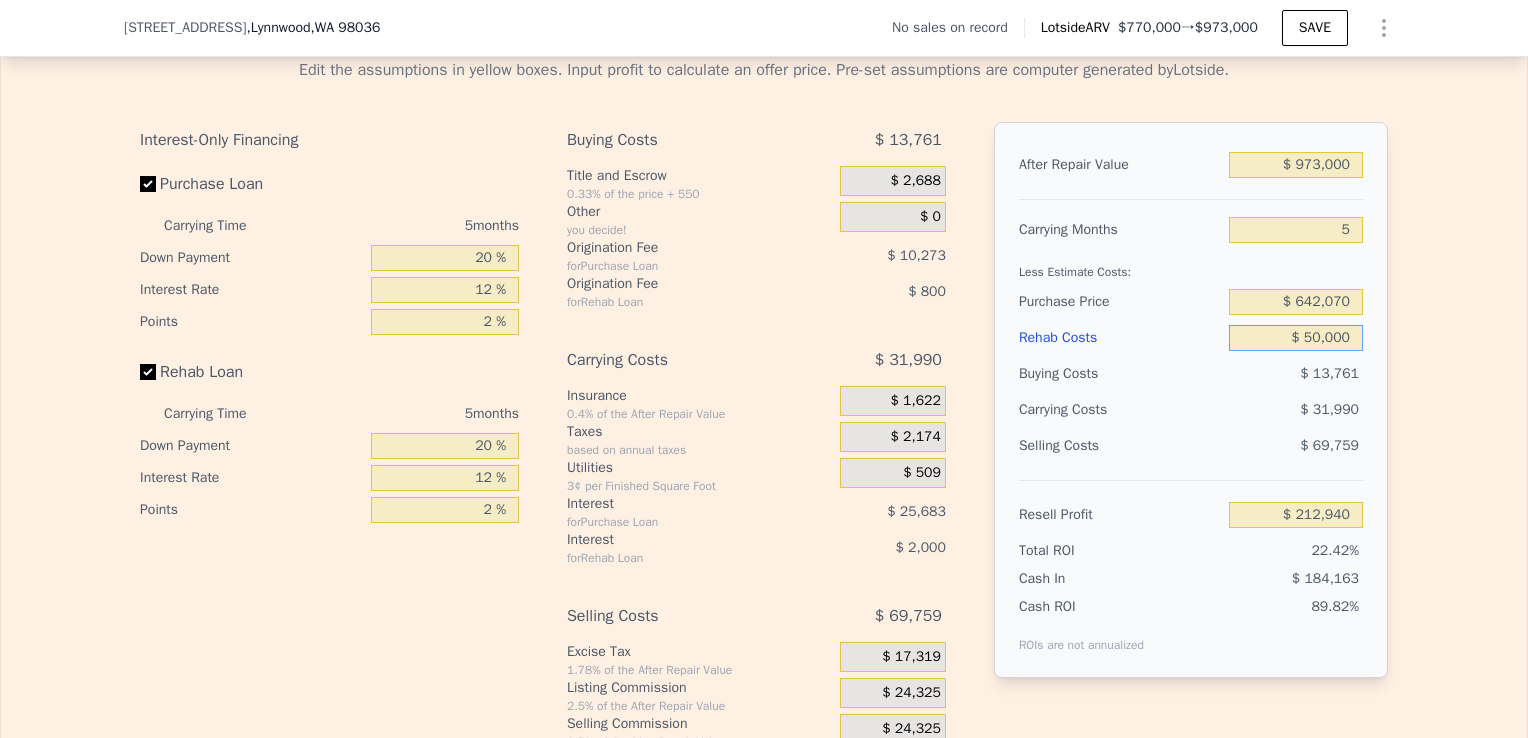 type on "$ 165,420" 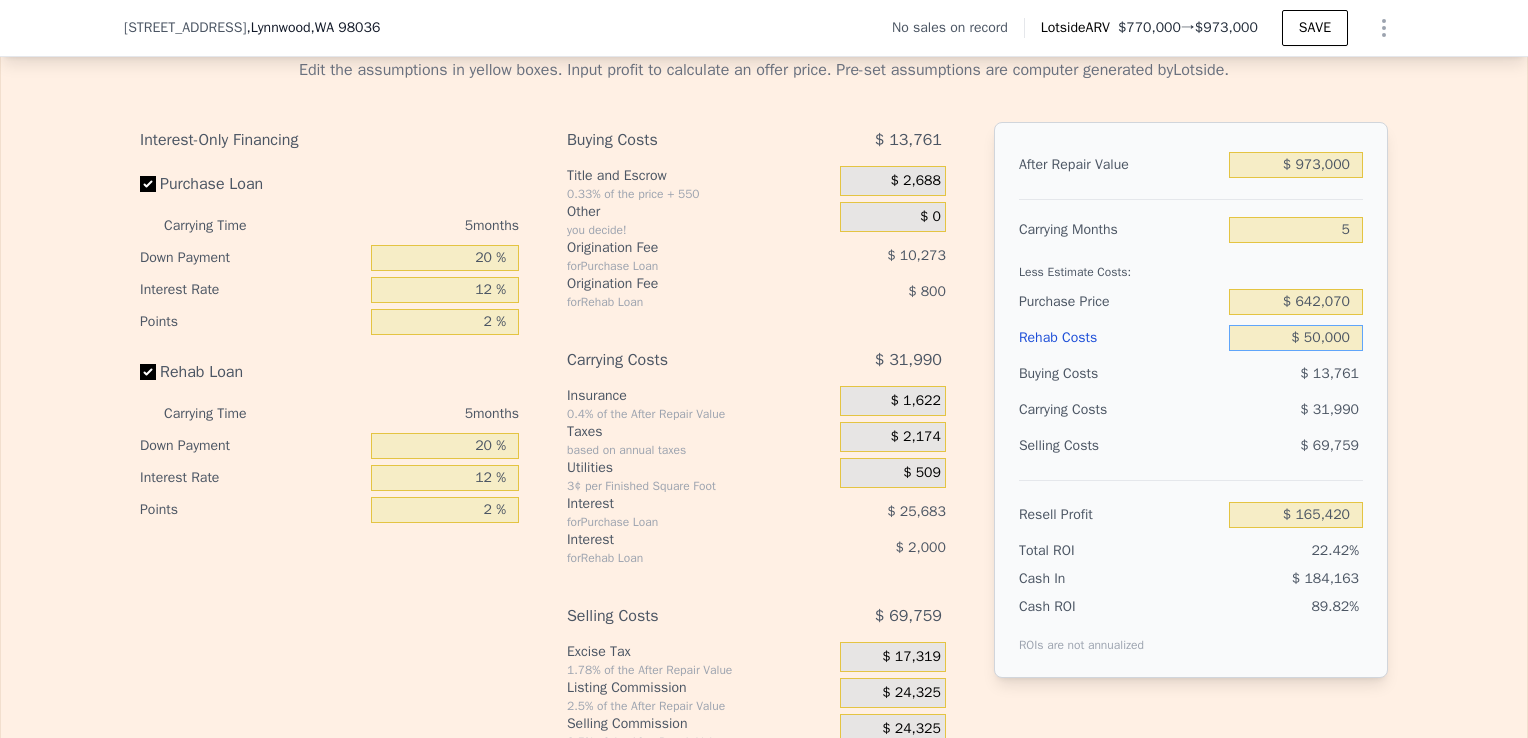 type on "$ 500,000" 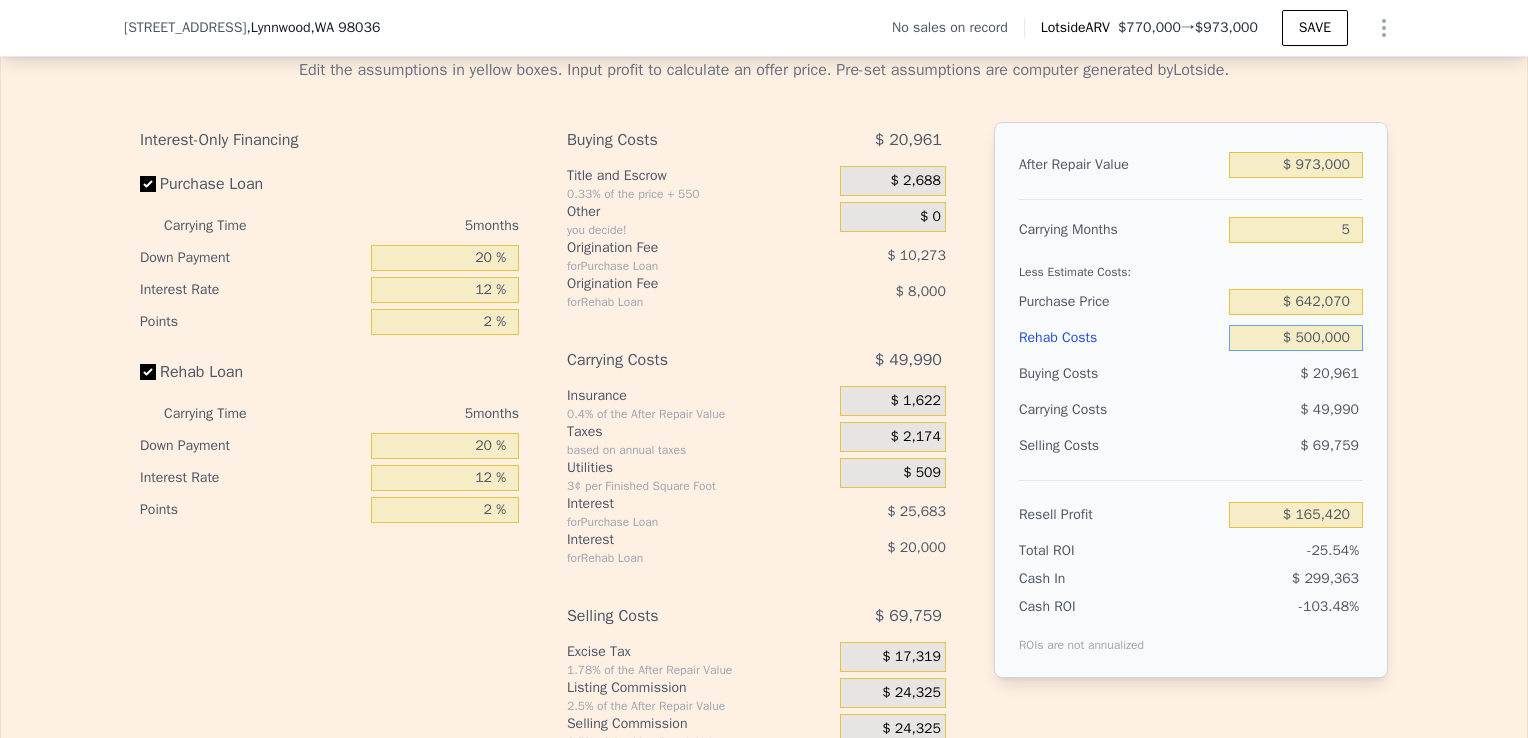 type on "-$ 309,780" 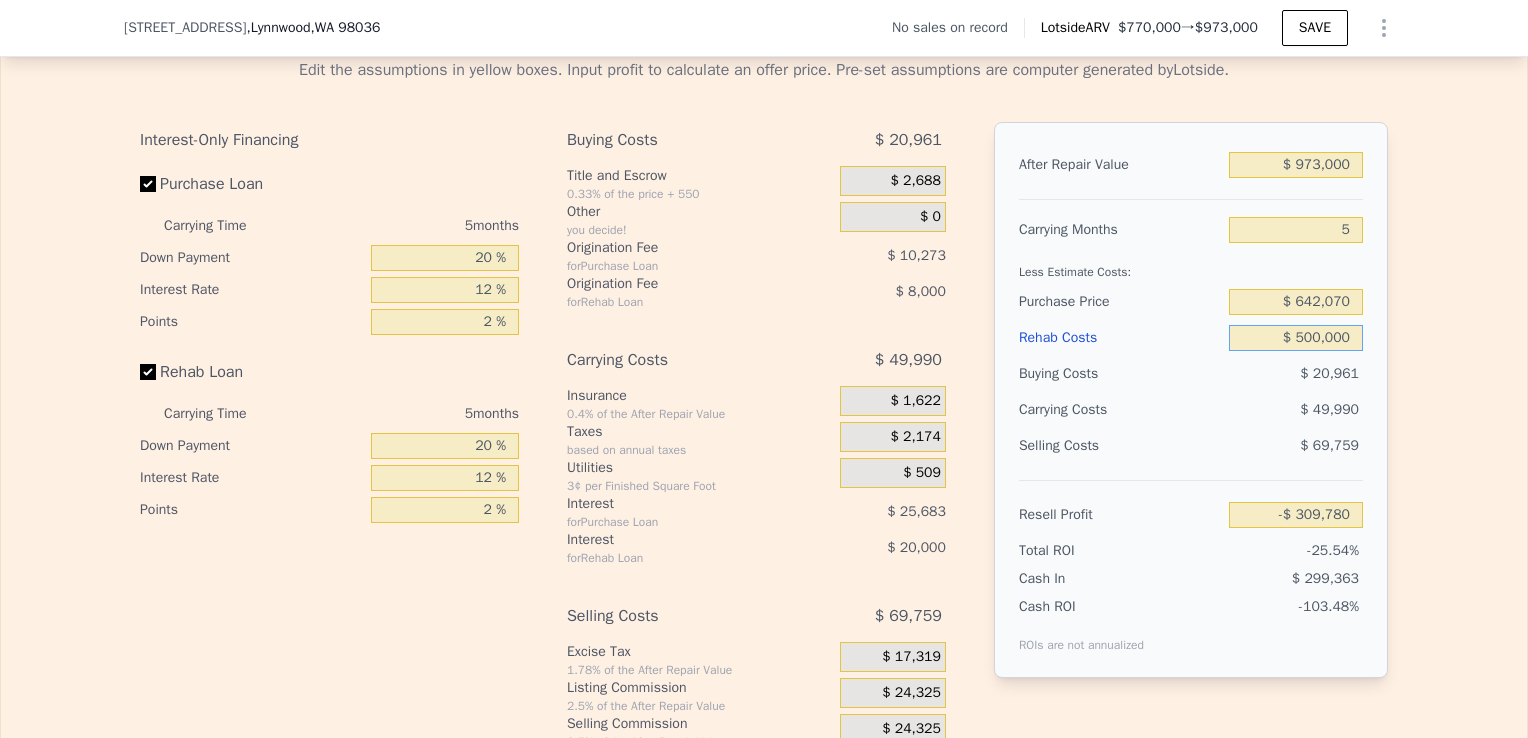 type on "$ 50,000" 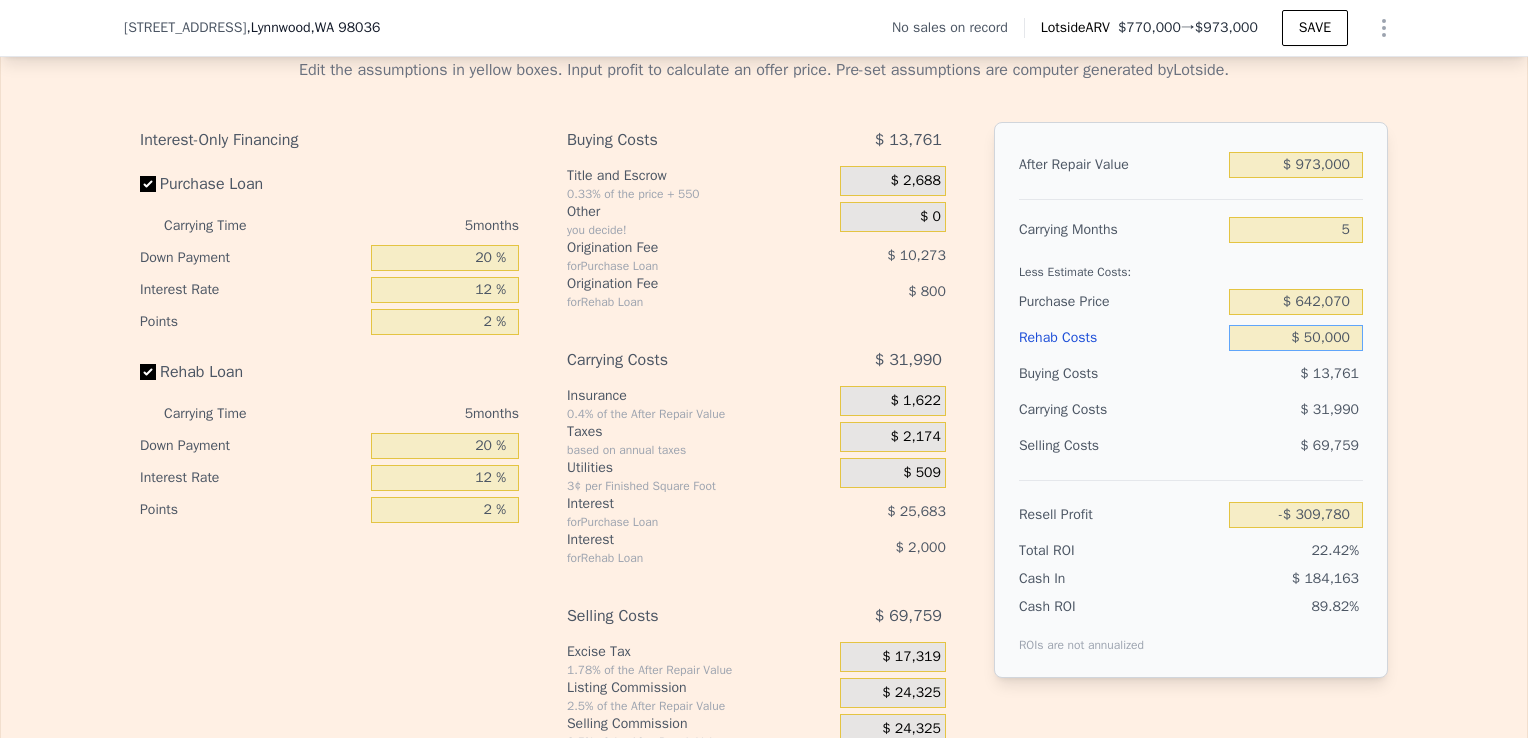 type on "$ 165,420" 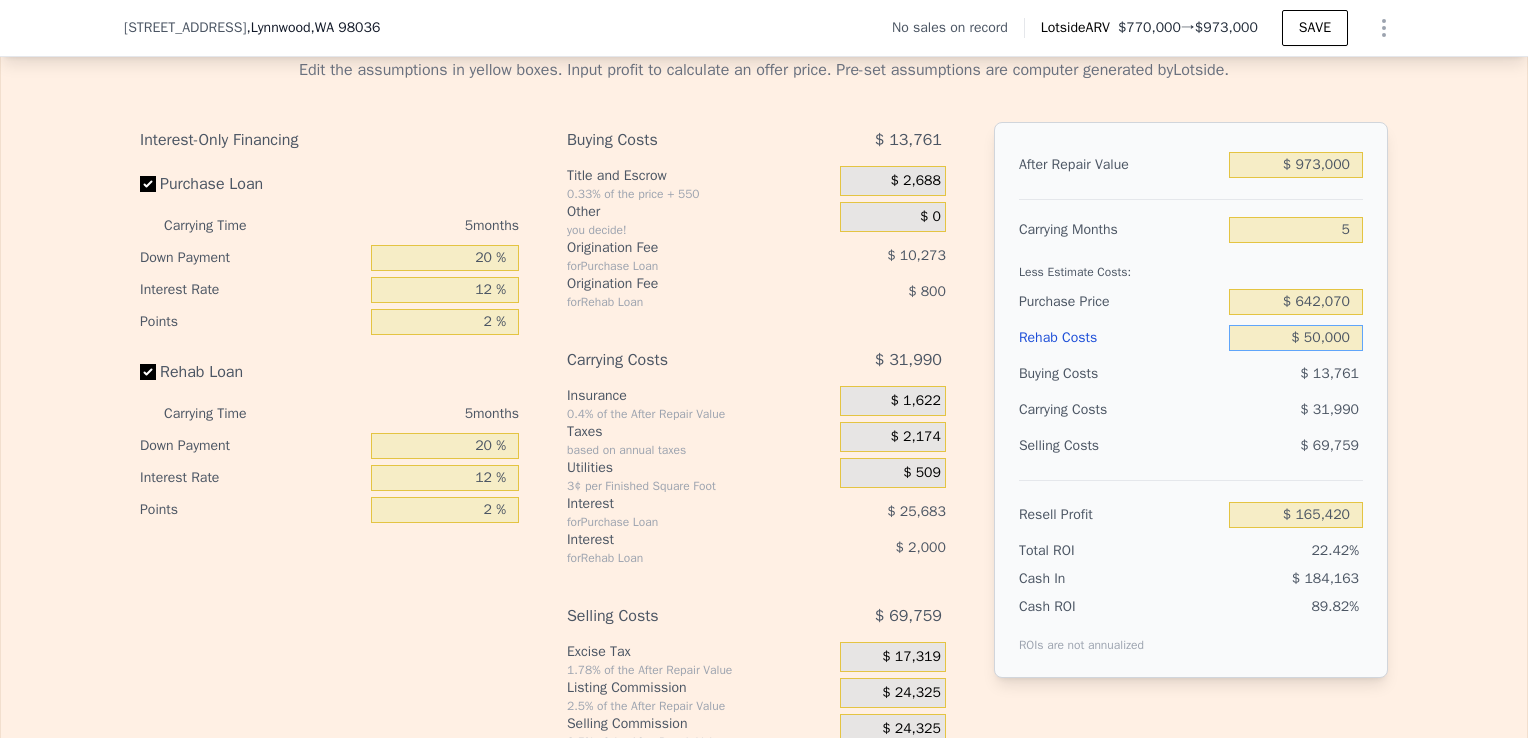 type on "$ 50,000" 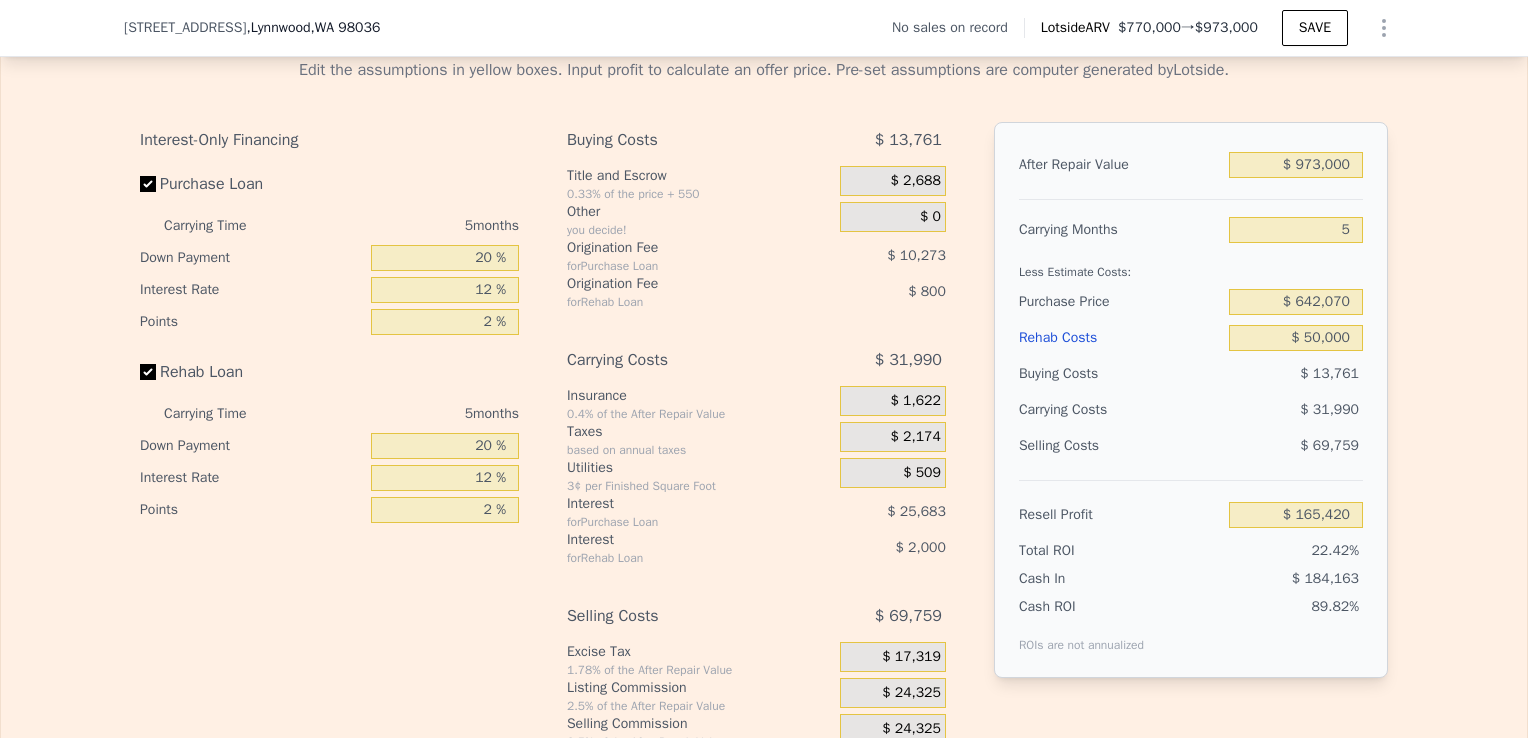 click on "Edit the assumptions in yellow boxes. Input profit to calculate an offer price. Pre-set assumptions are computer generated by  Lotside . Interest-Only Financing Purchase Loan Carrying Time 5  months Down Payment 20 % Interest Rate 12 % Points 2 % Rehab Loan Carrying Time 5  months Down Payment 20 % Interest Rate 12 % Points 2 % Buying Costs $ 13,761 Title and Escrow 0.33% of the price + 550 $ 2,688 Other you decide! $ 0 Origination Fee for  Purchase Loan $ 10,273 Origination Fee for  Rehab Loan $ 800 Carrying Costs $ 31,990 Insurance 0.4% of the After Repair Value $ 1,622 Taxes based on annual taxes $ 2,174 Utilities 3¢ per Finished Square Foot $ 509 Interest for  Purchase Loan $ 25,683 Interest for  Rehab Loan $ 2,000 Selling Costs $ 69,759 Excise Tax 1.78% of the After Repair Value $ 17,319 Listing Commission 2.5% of the After Repair Value $ 24,325 Selling Commission 2.5% of the After Repair Value $ 24,325 Title and Escrow 0.33% of the After Repair Value $ 3,790 After Repair Value $ 973,000 Carrying Months" at bounding box center [764, 414] 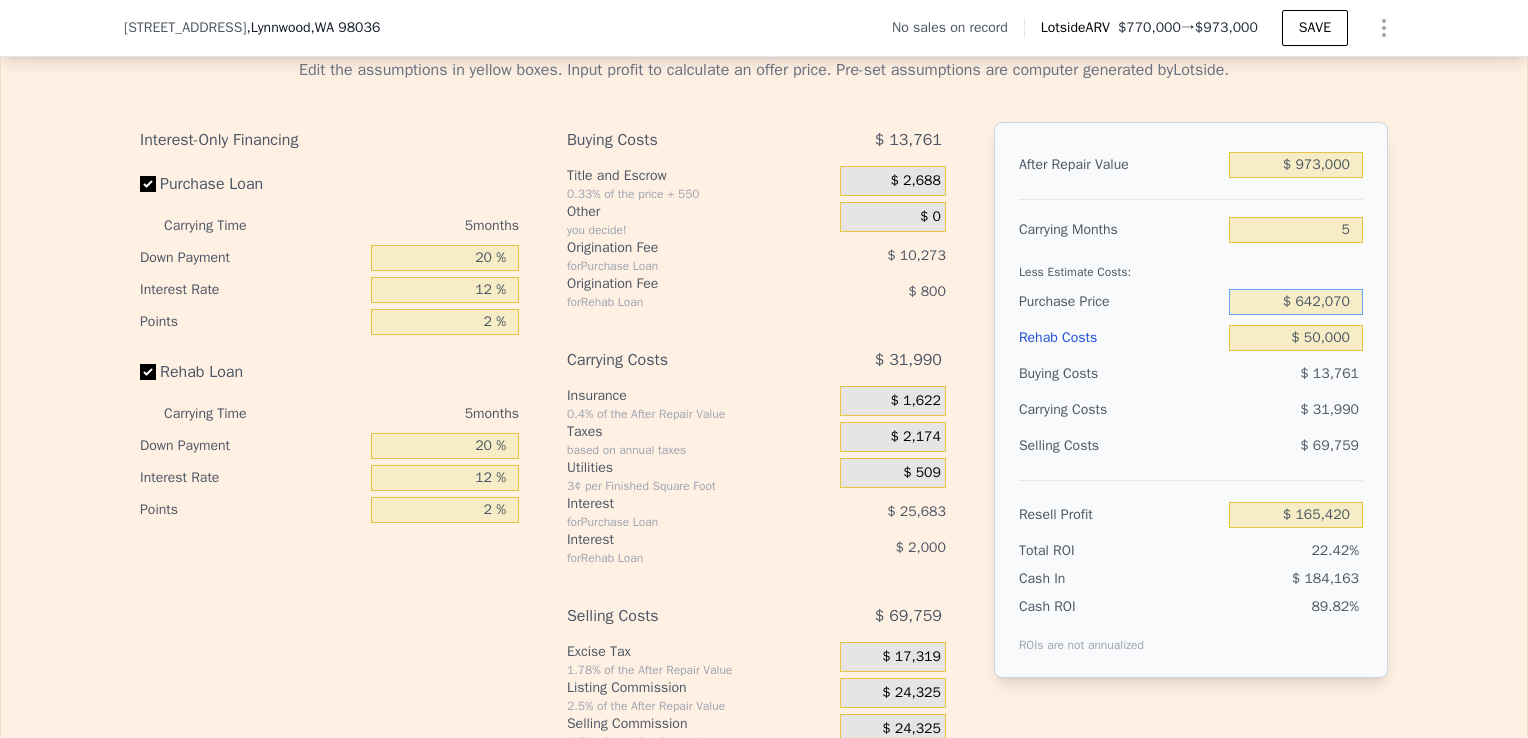 click on "$ 642,070" at bounding box center [1296, 302] 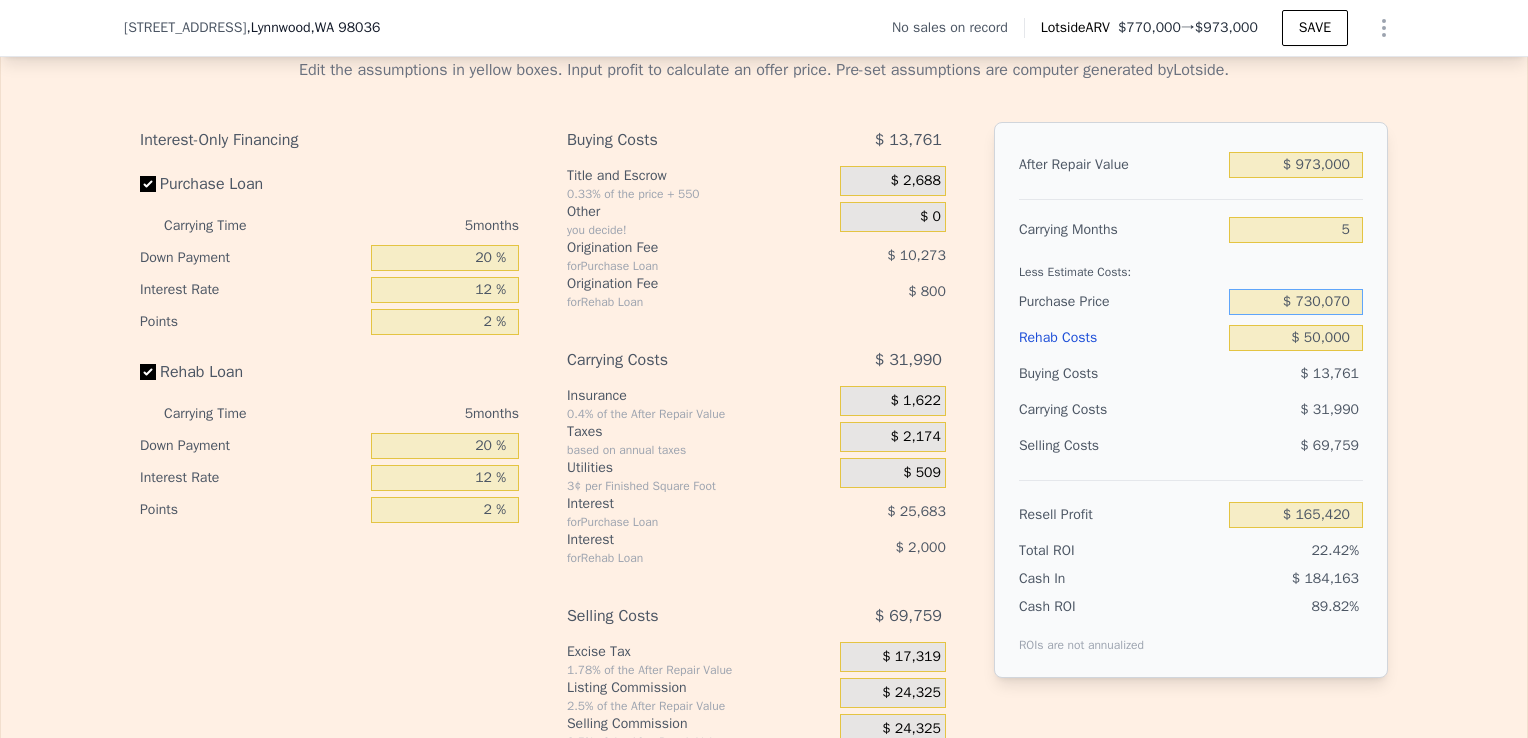 type on "$ 730,070" 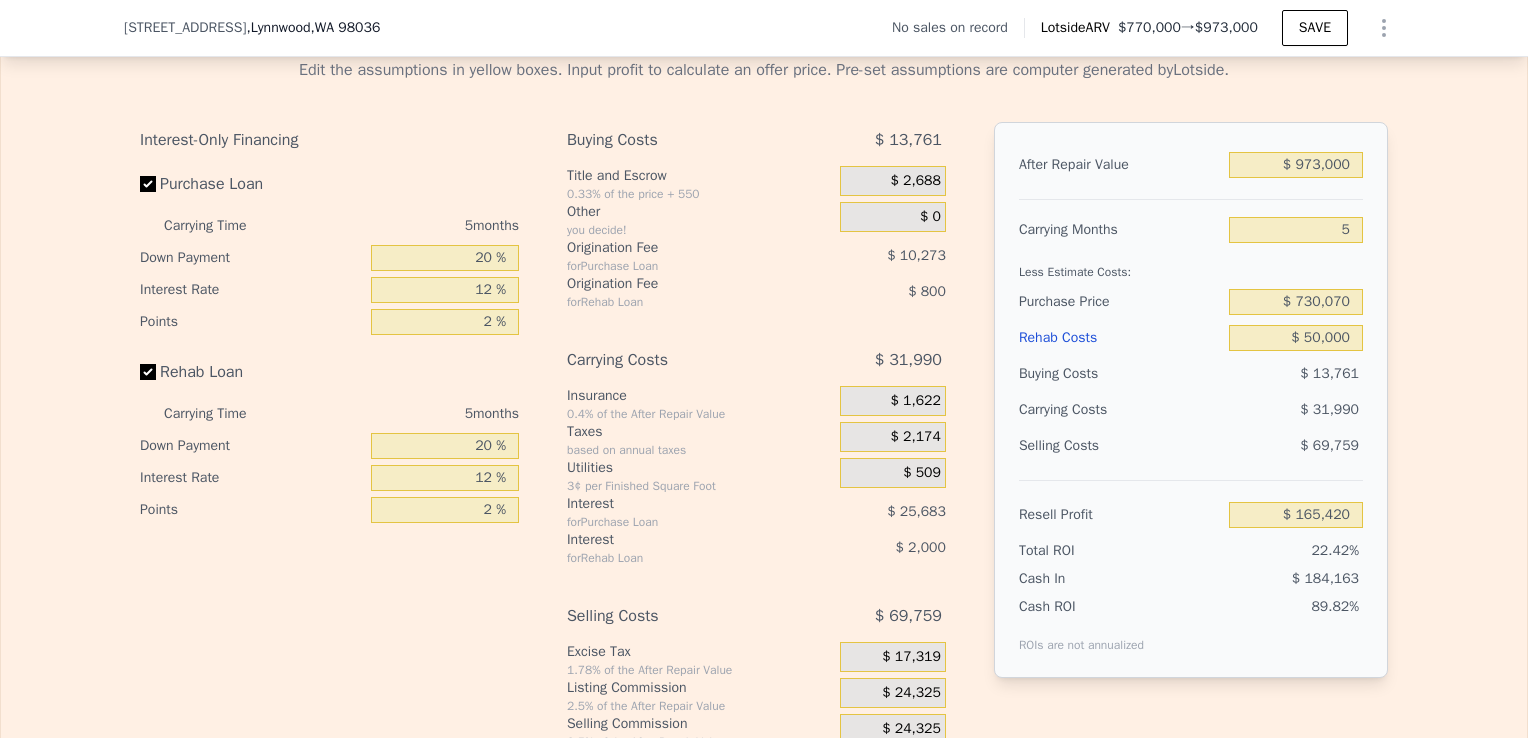 click on "After Repair Value $ 973,000 Carrying Months 5 Less Estimate Costs: Purchase Price $ 730,070 Rehab Costs $ 50,000 Buying Costs $ 13,761 Carrying Costs $ 31,990 Selling Costs $ 69,759 Resell Profit $ 165,420 Total ROI 22.42% Cash In $ 184,163 Cash ROI ROIs are not annualized 89.82%" at bounding box center (1191, 400) 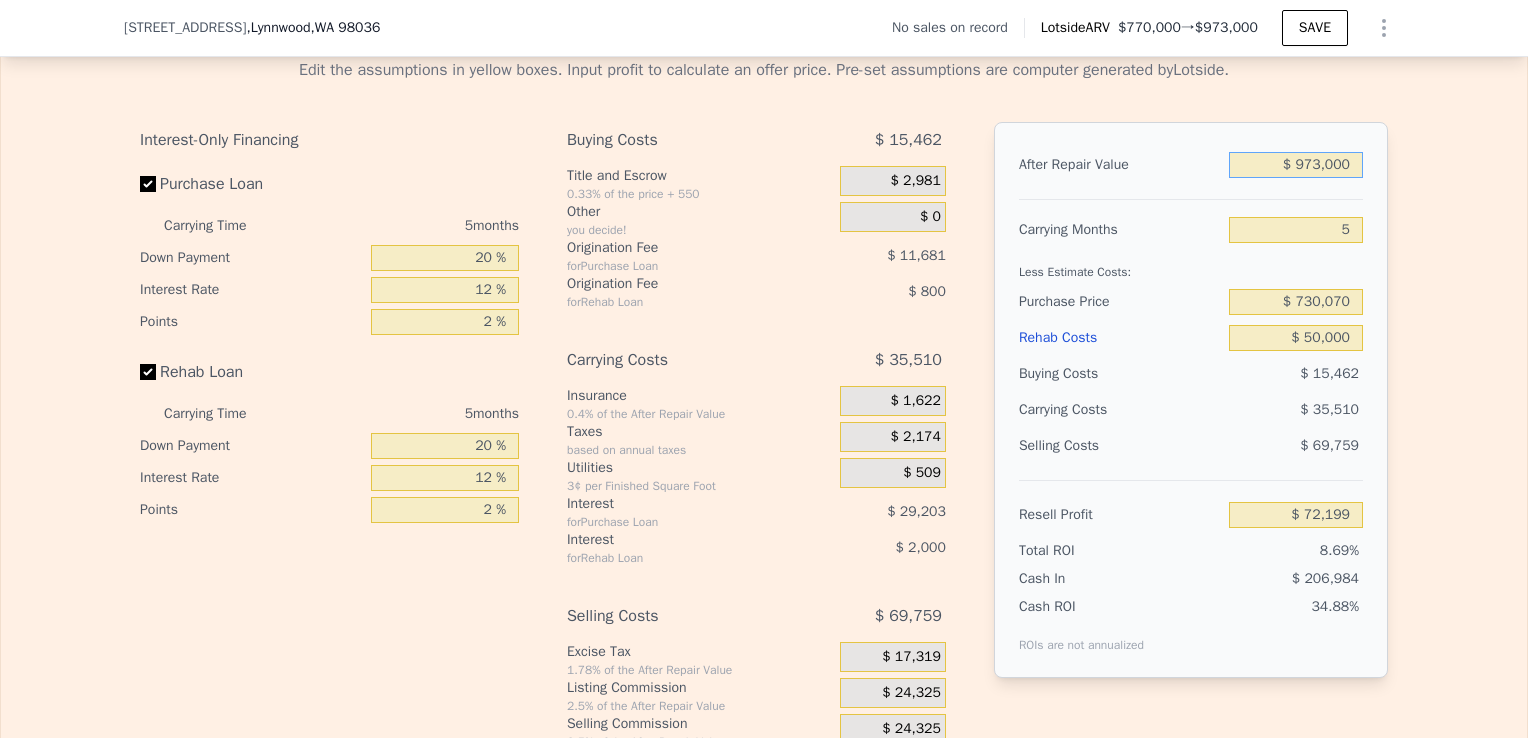 click on "$ 973,000" at bounding box center [1296, 165] 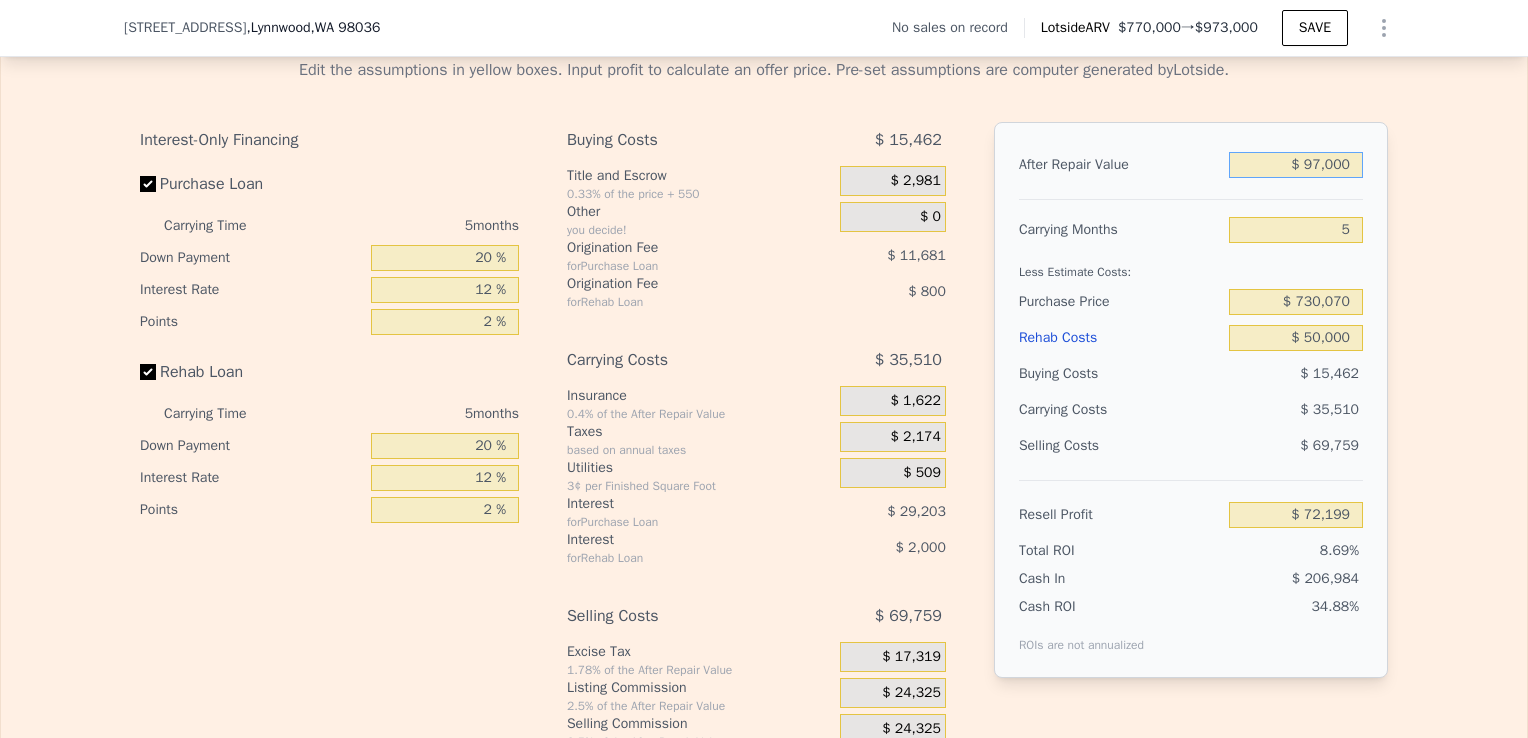 type on "$ 9,000" 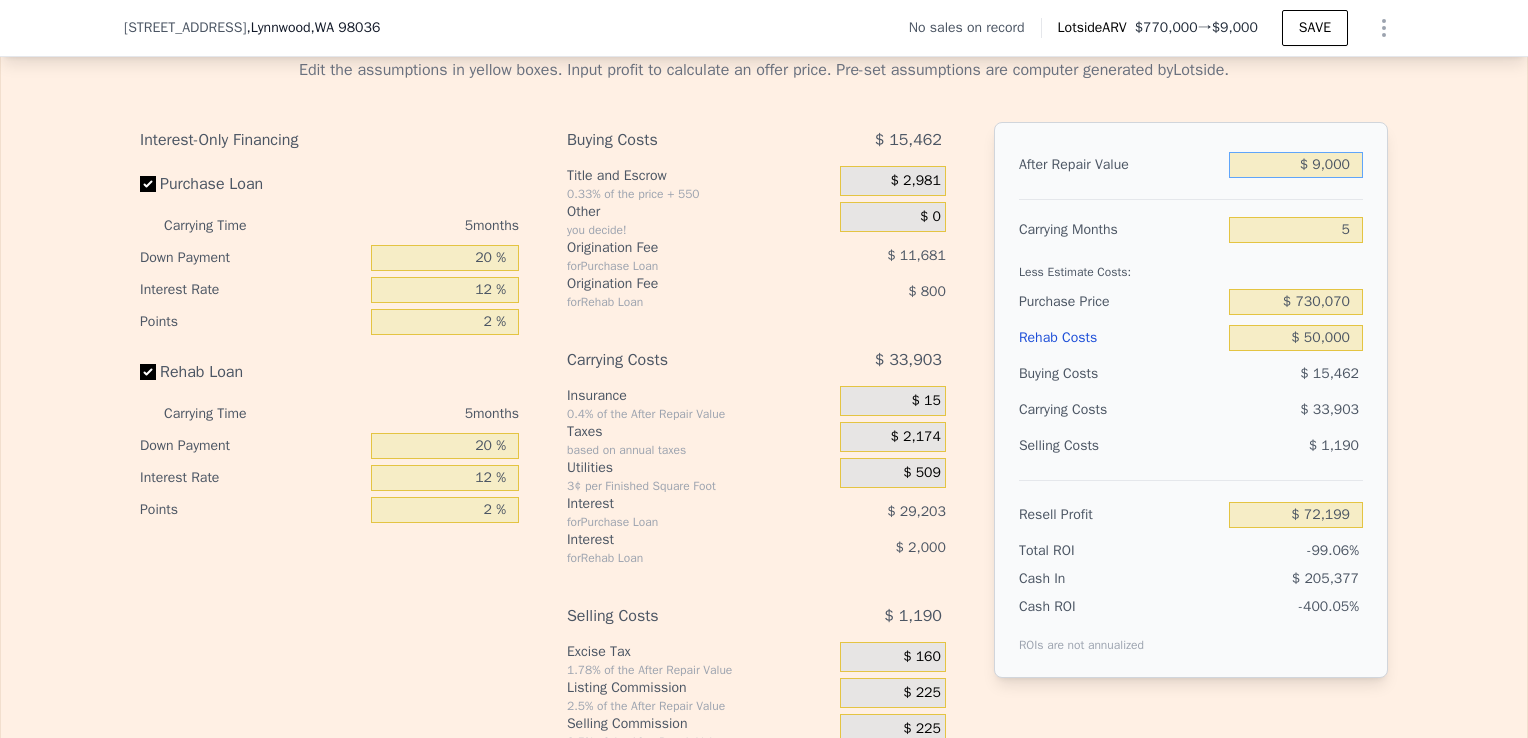 type on "-$ 821,625" 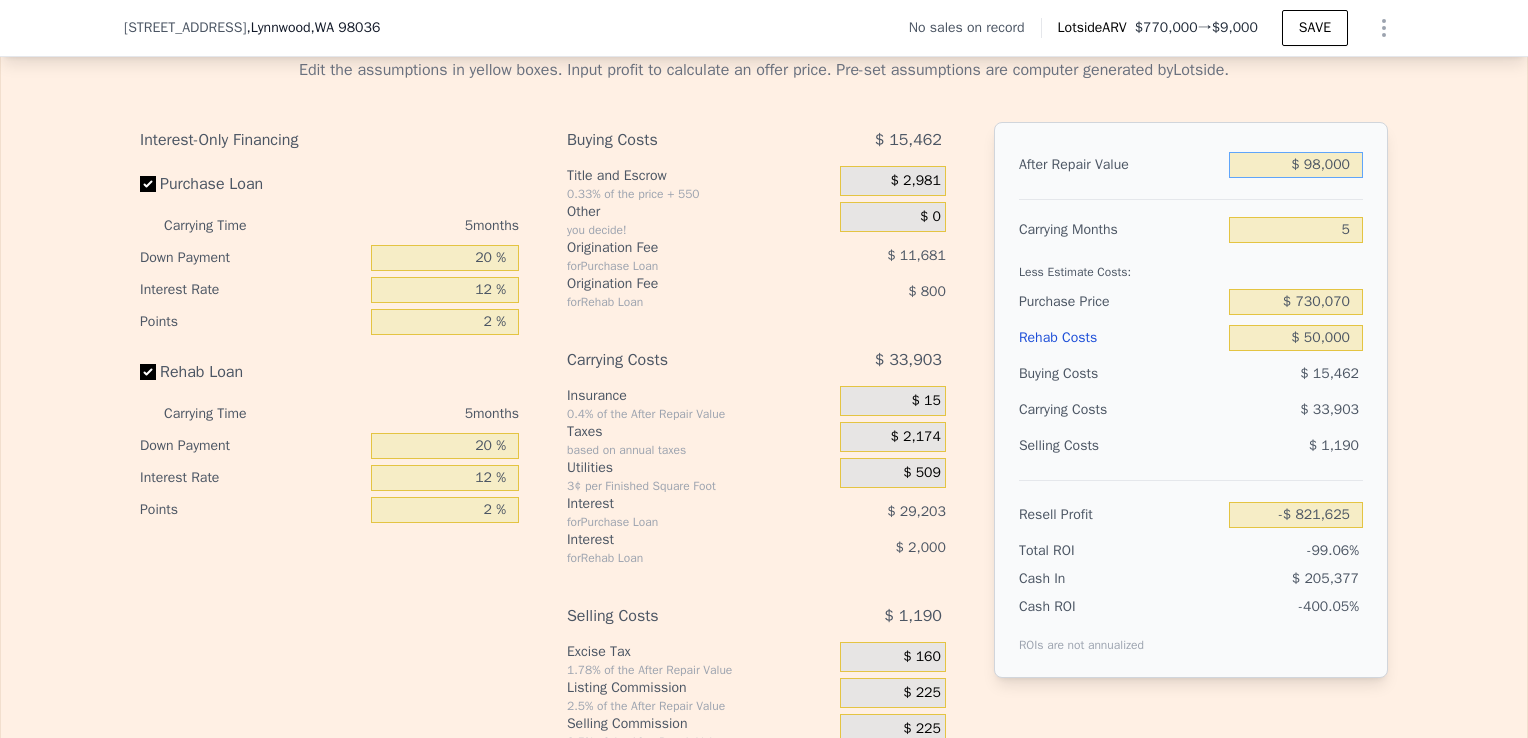 type on "$ 980,000" 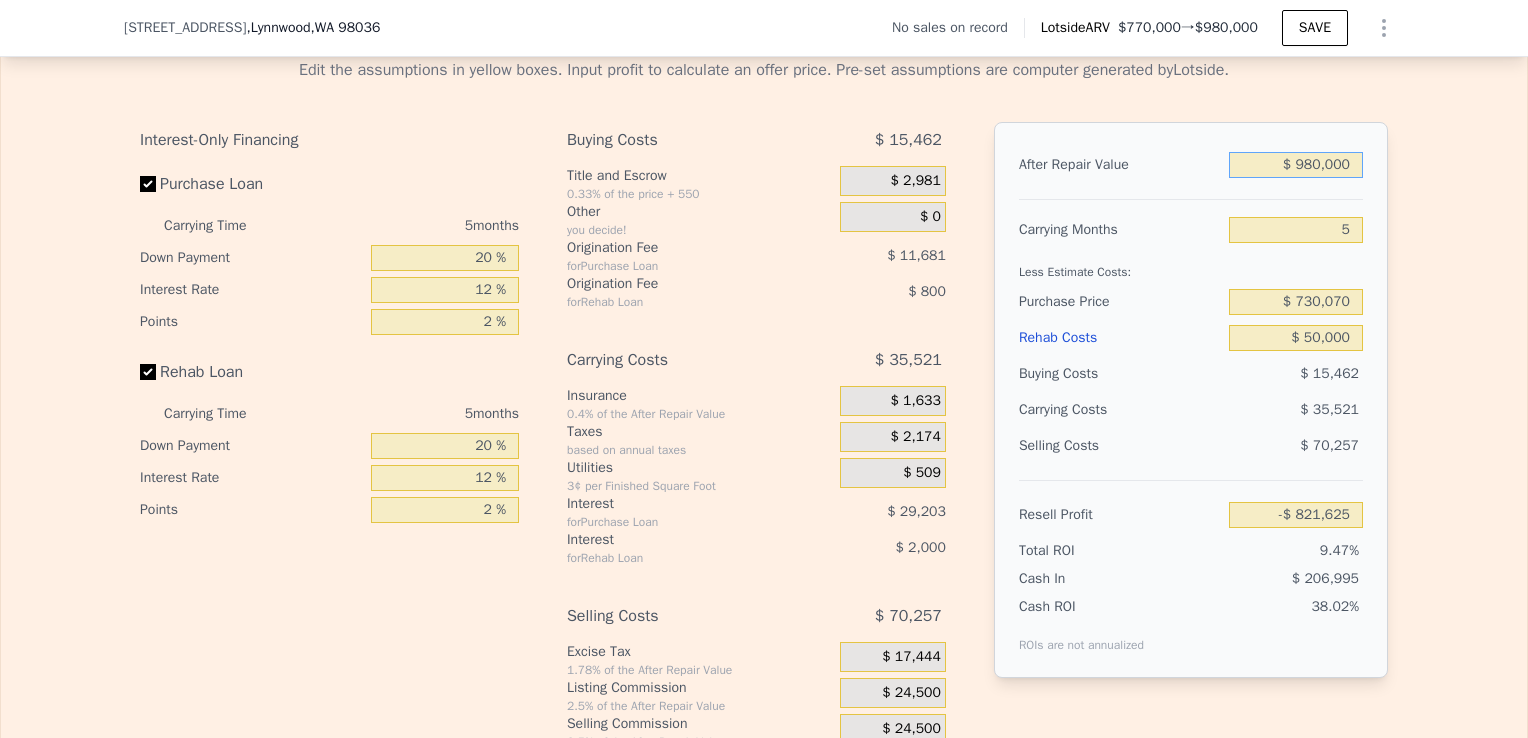 type on "$ 78,690" 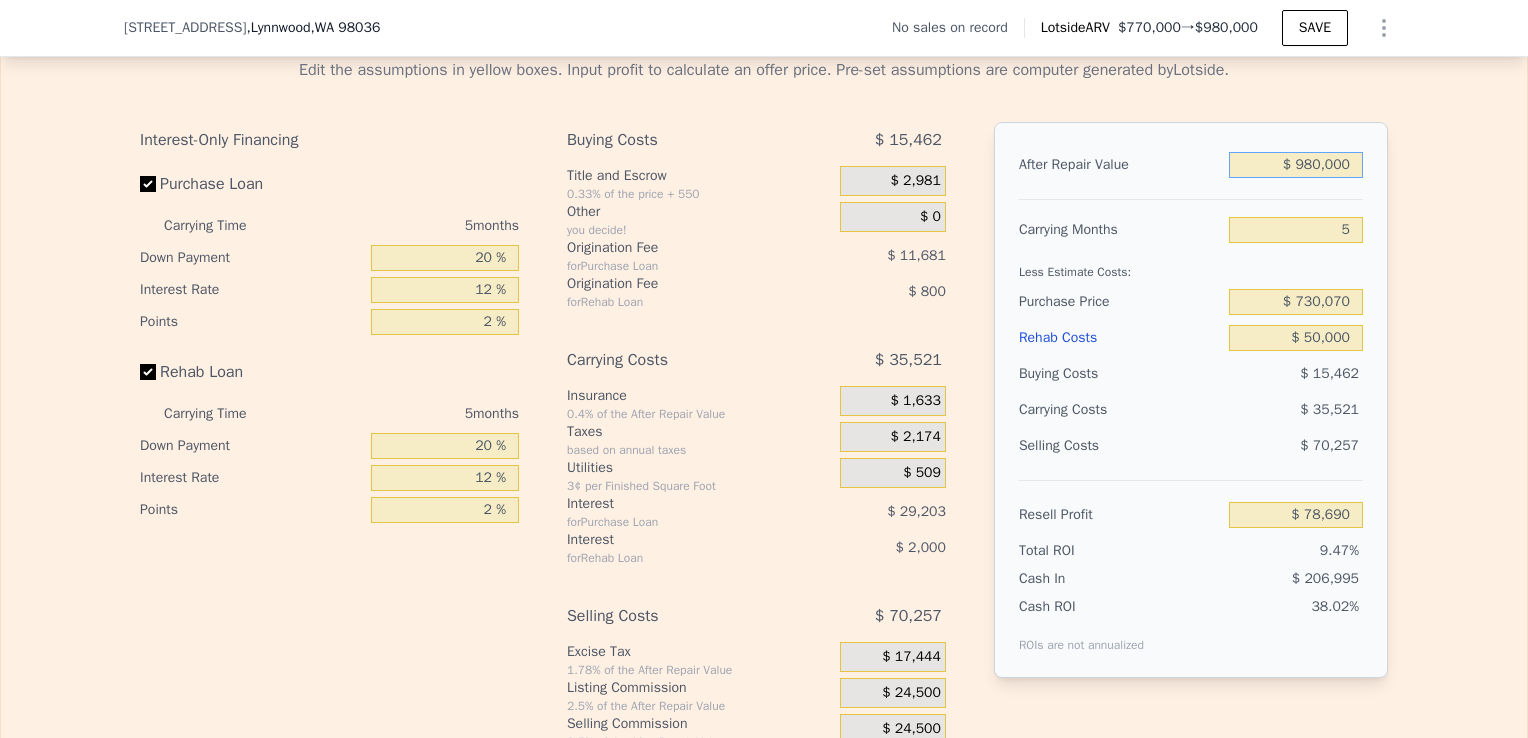 type on "$ 980,000" 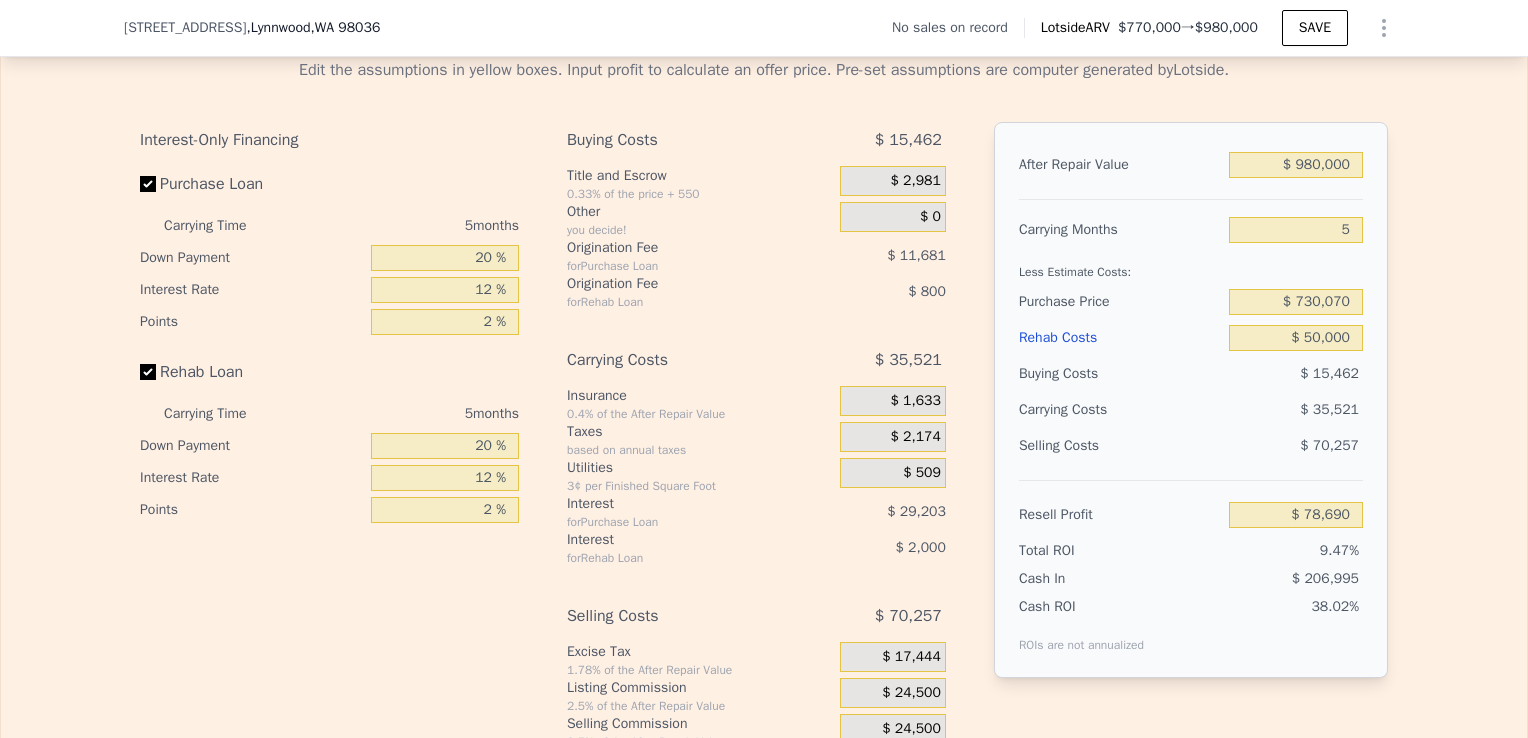 click on "Edit the assumptions in yellow boxes. Input profit to calculate an offer price. Pre-set assumptions are computer generated by  Lotside . Interest-Only Financing Purchase Loan Carrying Time 5  months Down Payment 20 % Interest Rate 12 % Points 2 % Rehab Loan Carrying Time 5  months Down Payment 20 % Interest Rate 12 % Points 2 % Buying Costs $ 15,462 Title and Escrow 0.33% of the price + 550 $ 2,981 Other you decide! $ 0 Origination Fee for  Purchase Loan $ 11,681 Origination Fee for  Rehab Loan $ 800 Carrying Costs $ 35,521 Insurance 0.4% of the After Repair Value $ 1,633 Taxes based on annual taxes $ 2,174 Utilities 3¢ per Finished Square Foot $ 509 Interest for  Purchase Loan $ 29,203 Interest for  Rehab Loan $ 2,000 Selling Costs $ 70,257 Excise Tax 1.78% of the After Repair Value $ 17,444 Listing Commission 2.5% of the After Repair Value $ 24,500 Selling Commission 2.5% of the After Repair Value $ 24,500 Title and Escrow 0.33% of the After Repair Value $ 3,813 After Repair Value $ 980,000 Carrying Months" at bounding box center (764, 414) 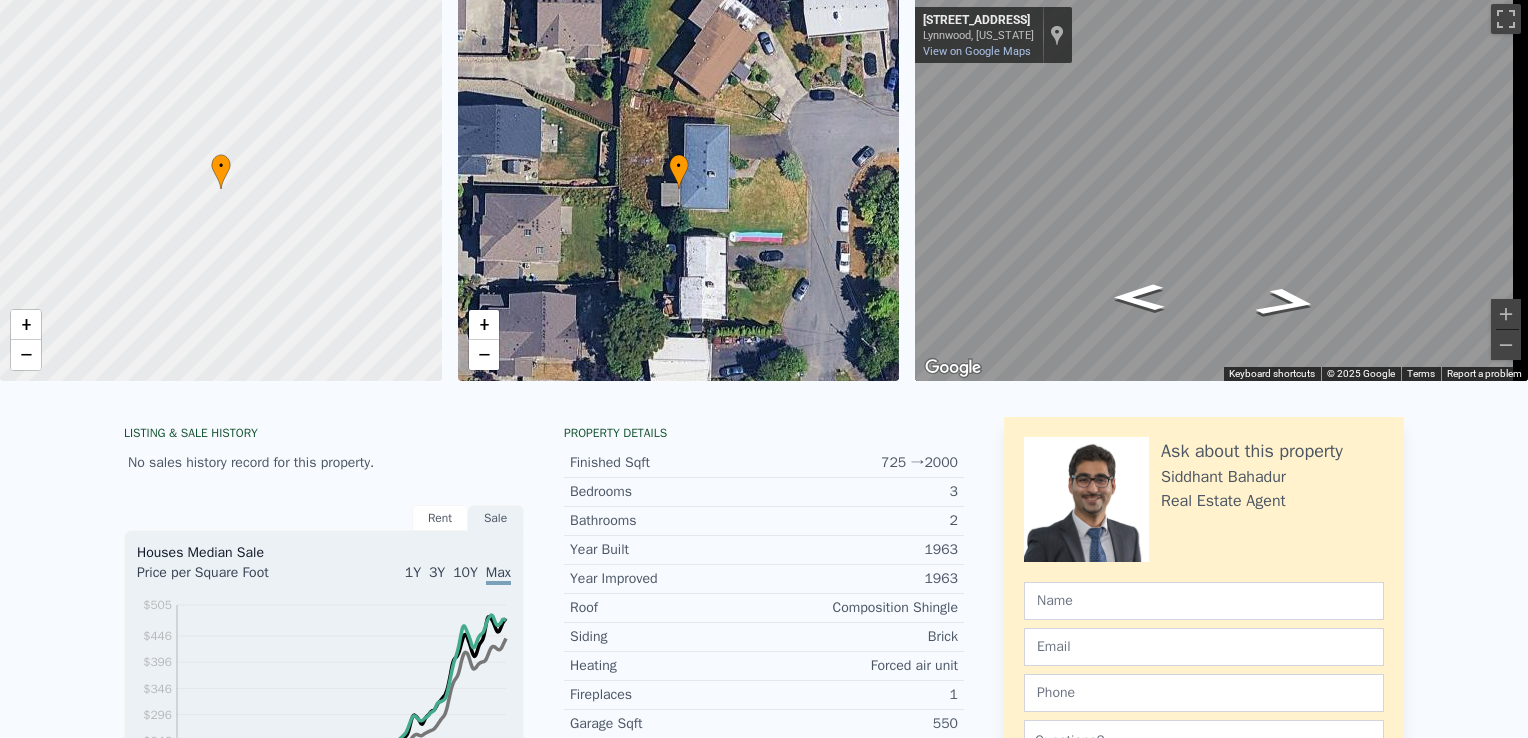 scroll, scrollTop: 0, scrollLeft: 0, axis: both 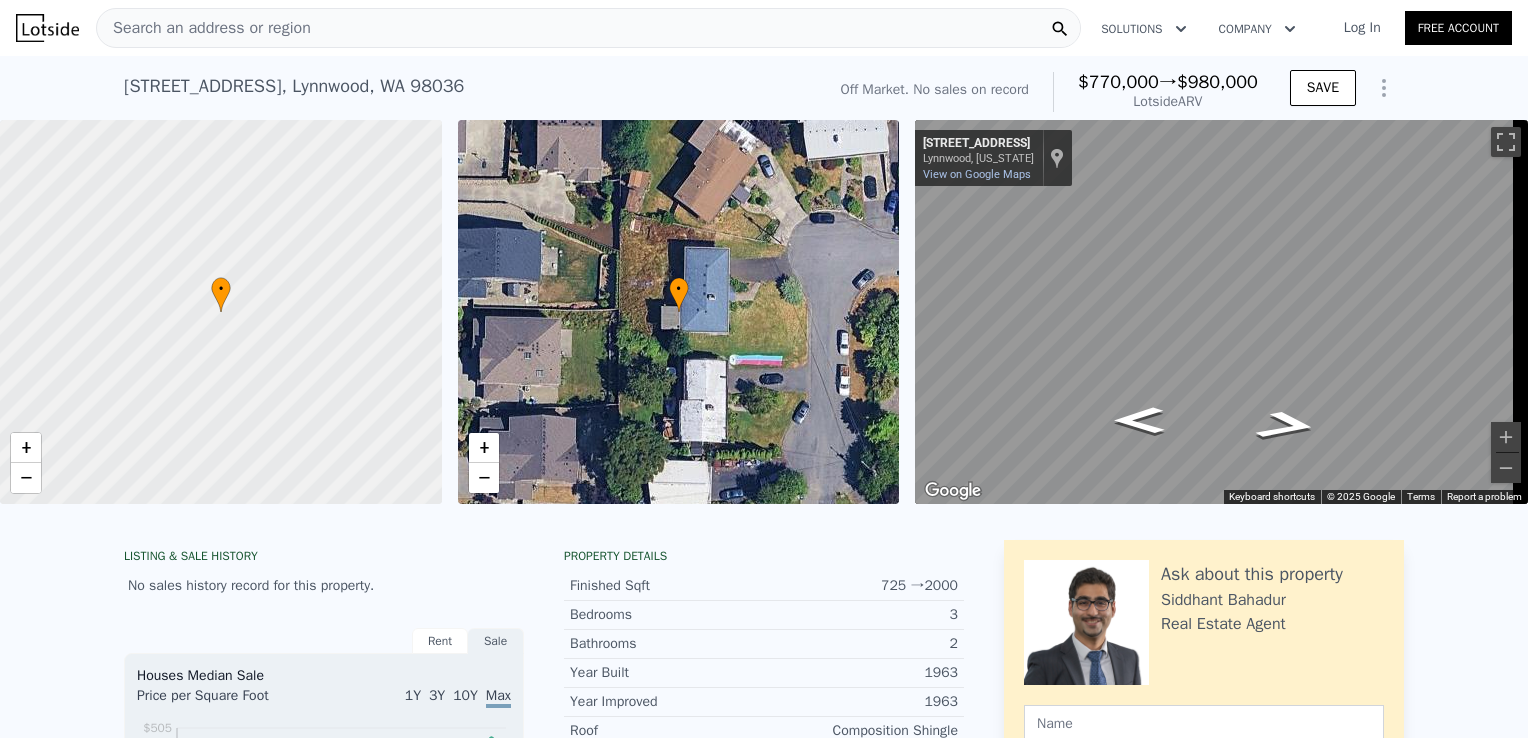 type on "2" 